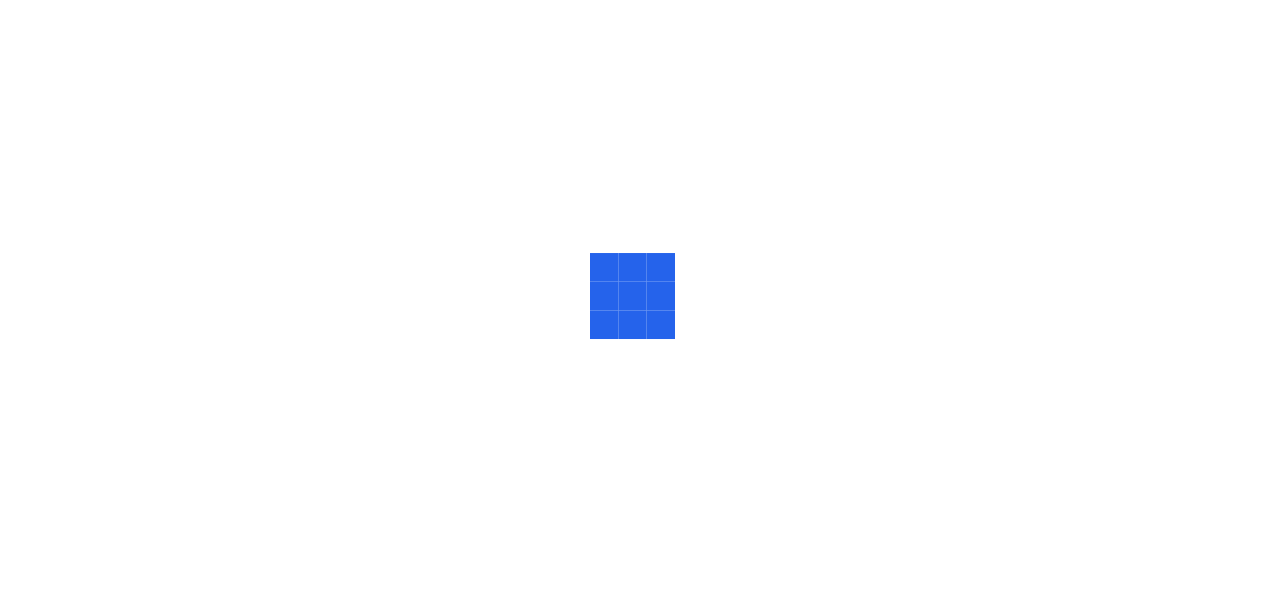 scroll, scrollTop: 0, scrollLeft: 0, axis: both 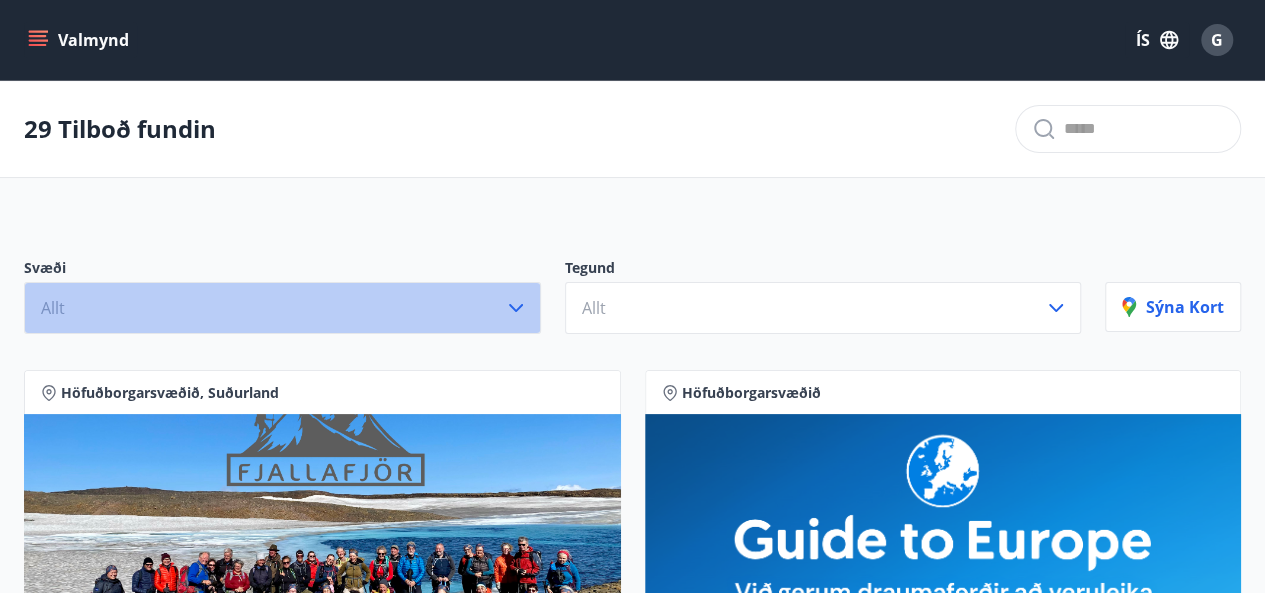 click 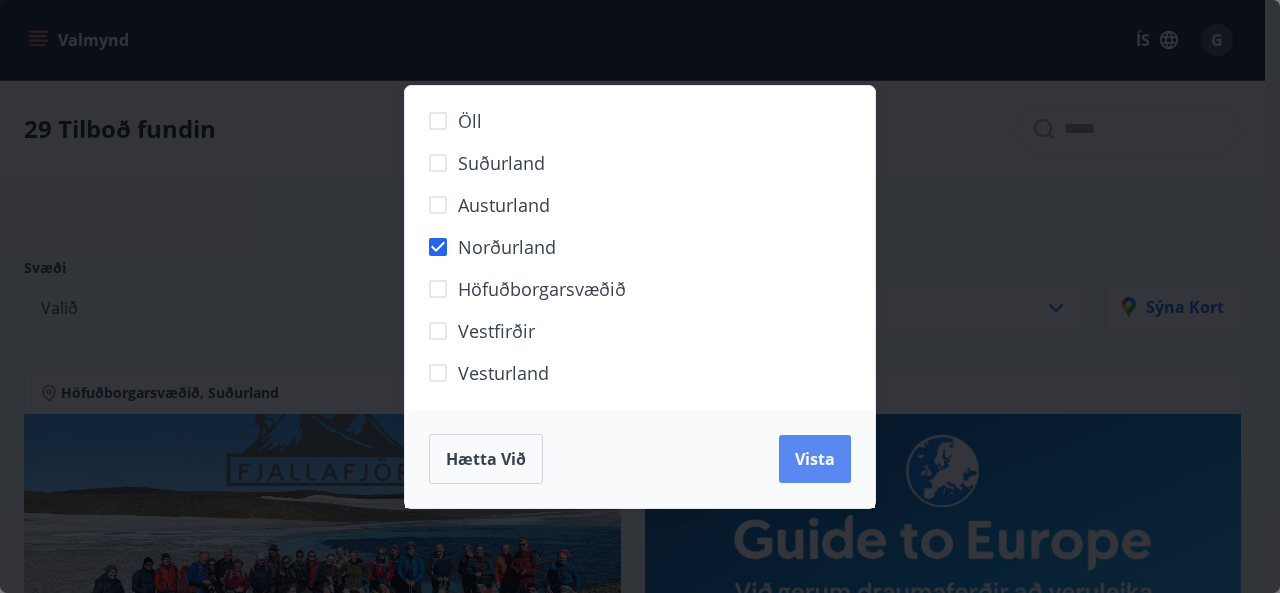 click on "Vista" at bounding box center (815, 459) 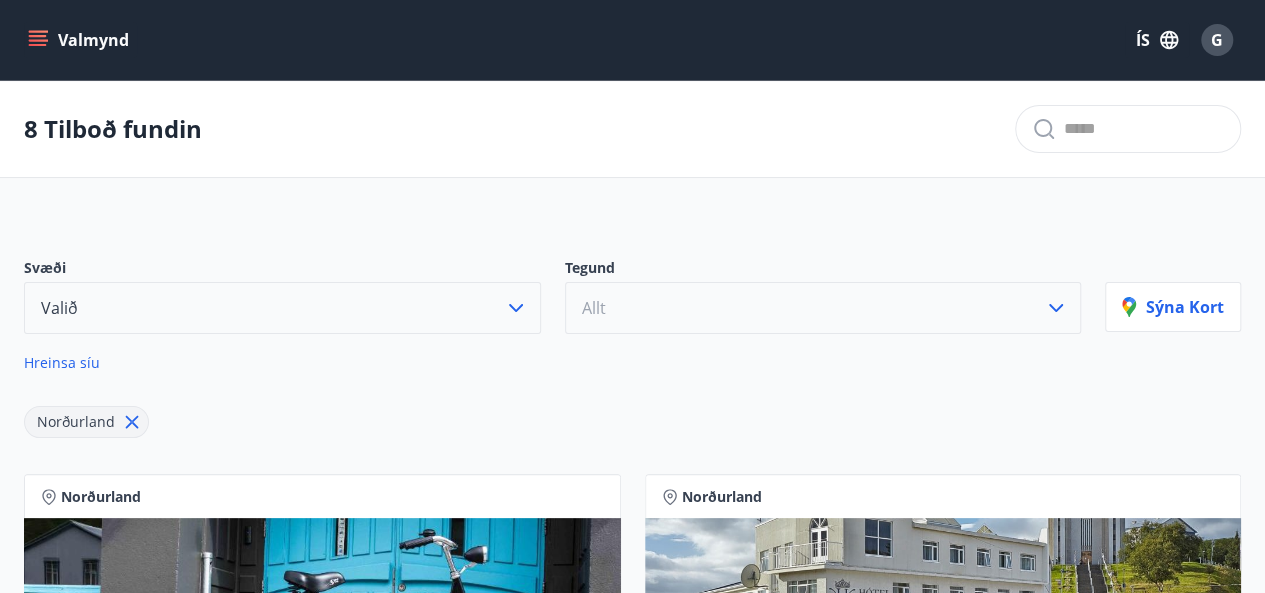 click 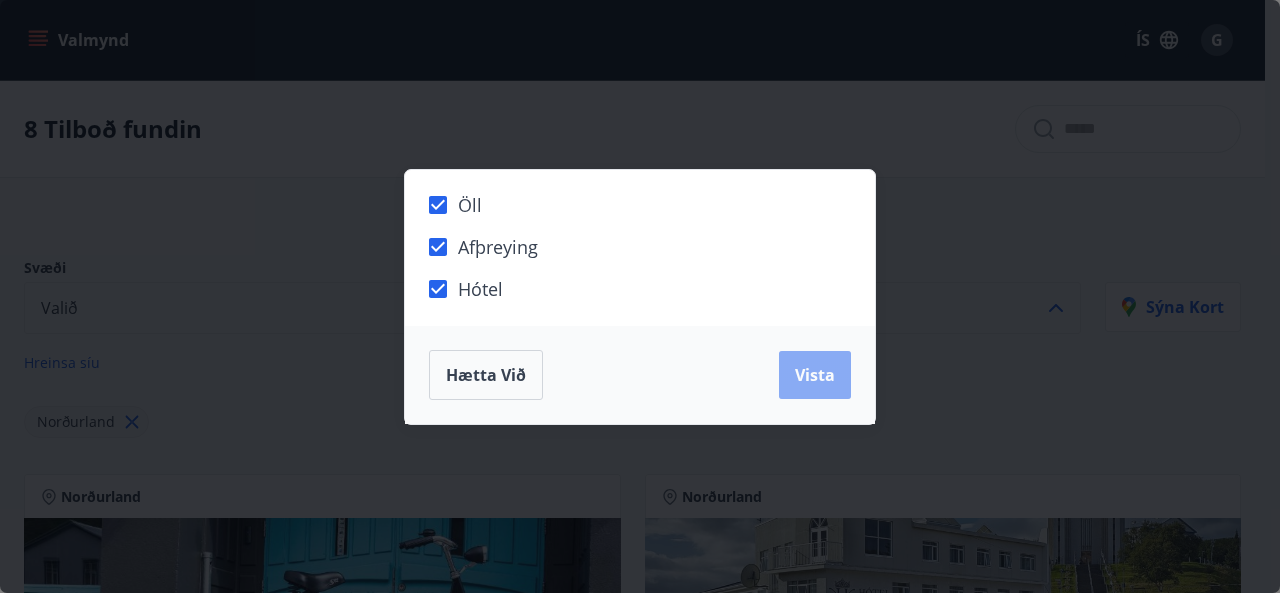 click on "Vista" at bounding box center [815, 375] 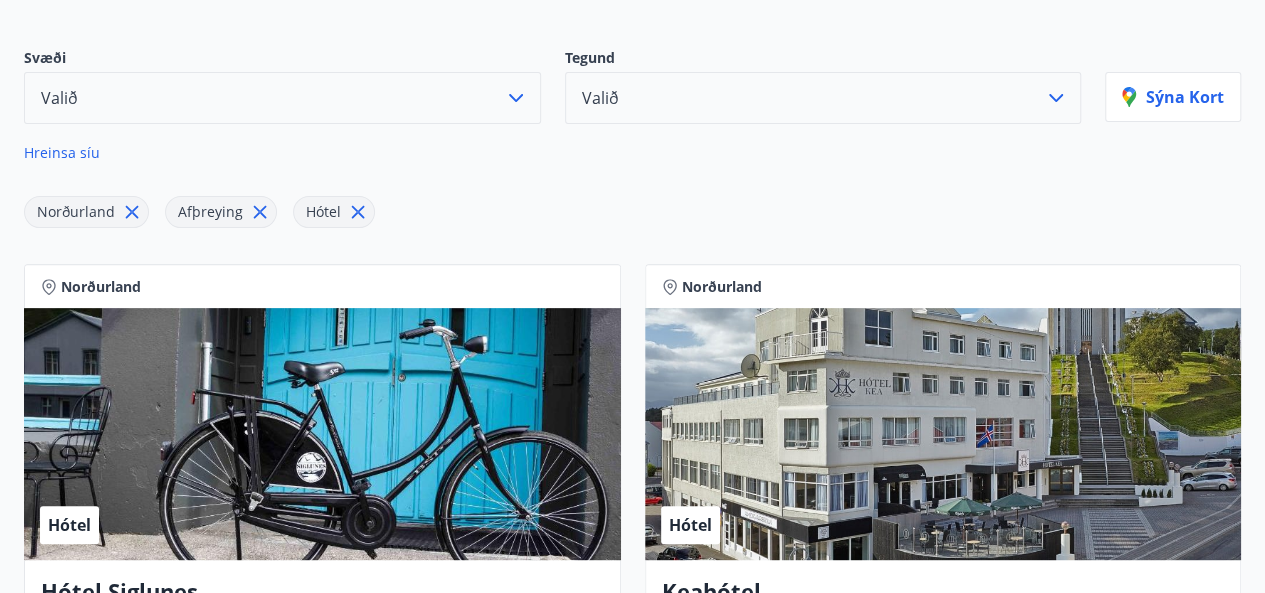 scroll, scrollTop: 0, scrollLeft: 0, axis: both 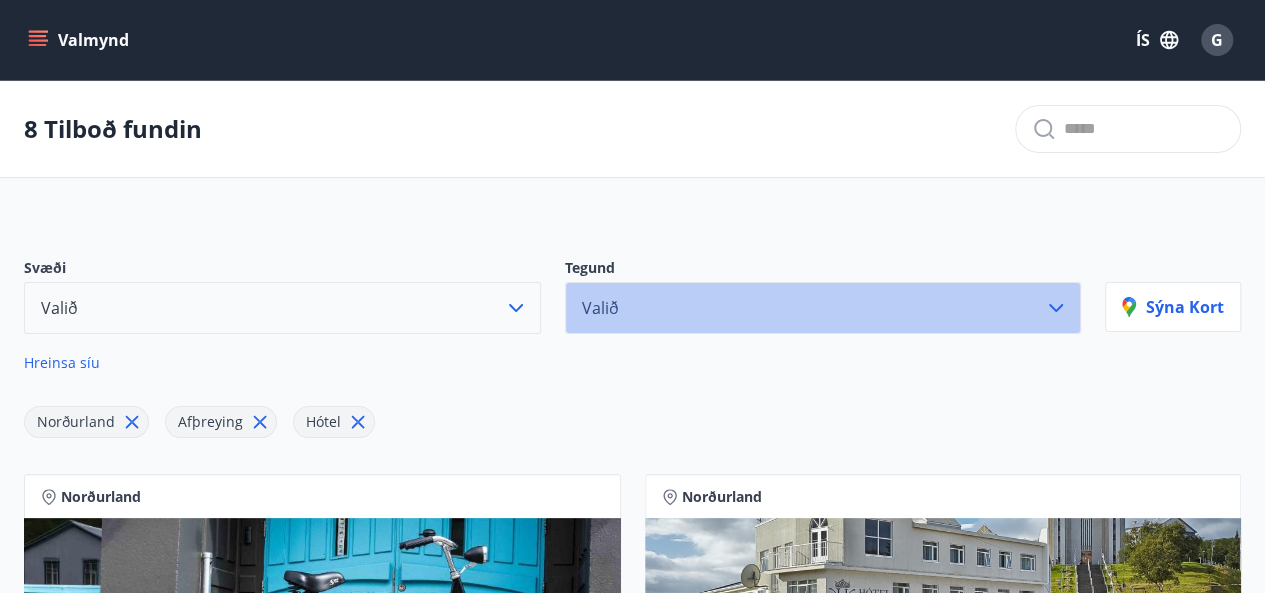 click 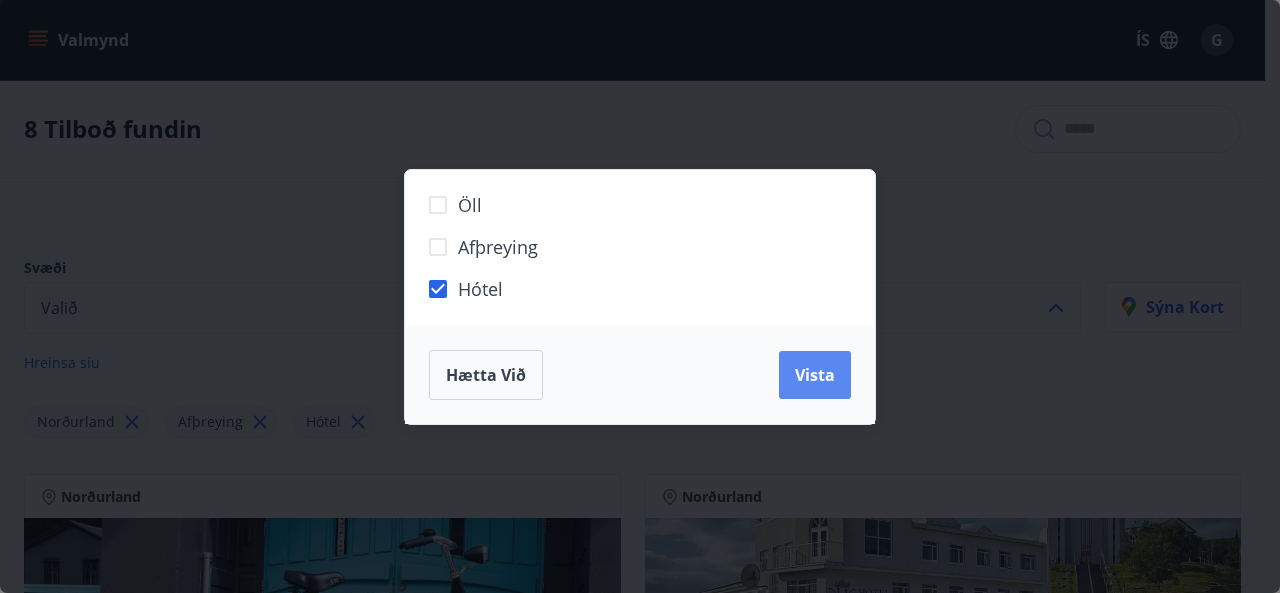 click on "Vista" at bounding box center [815, 375] 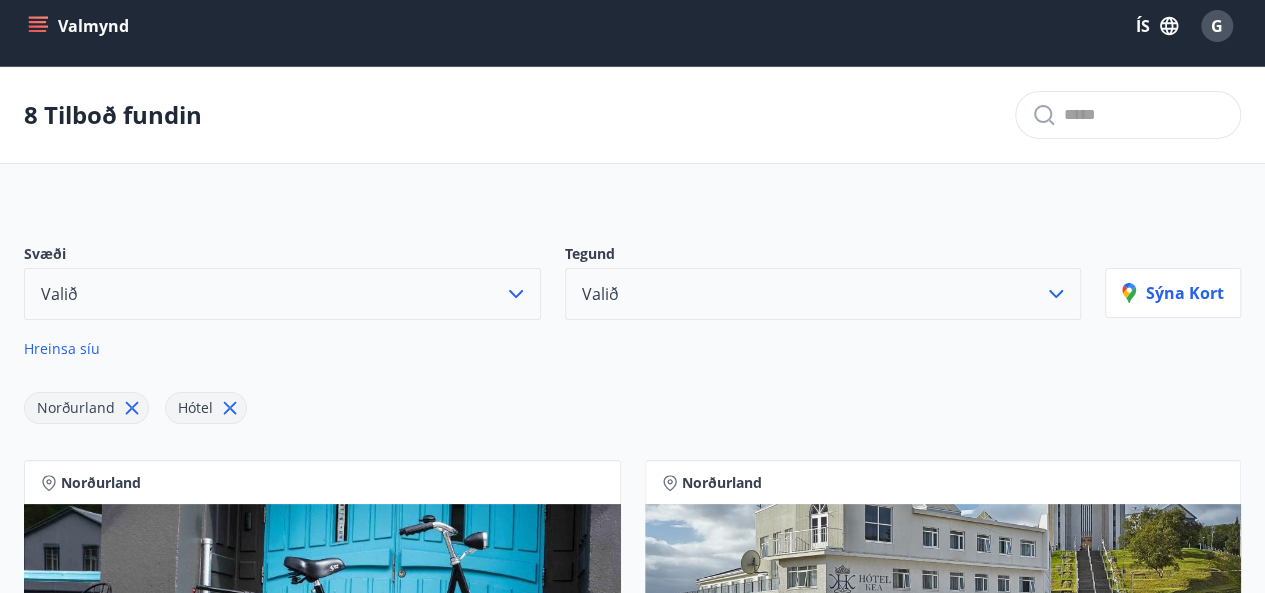 scroll, scrollTop: 0, scrollLeft: 0, axis: both 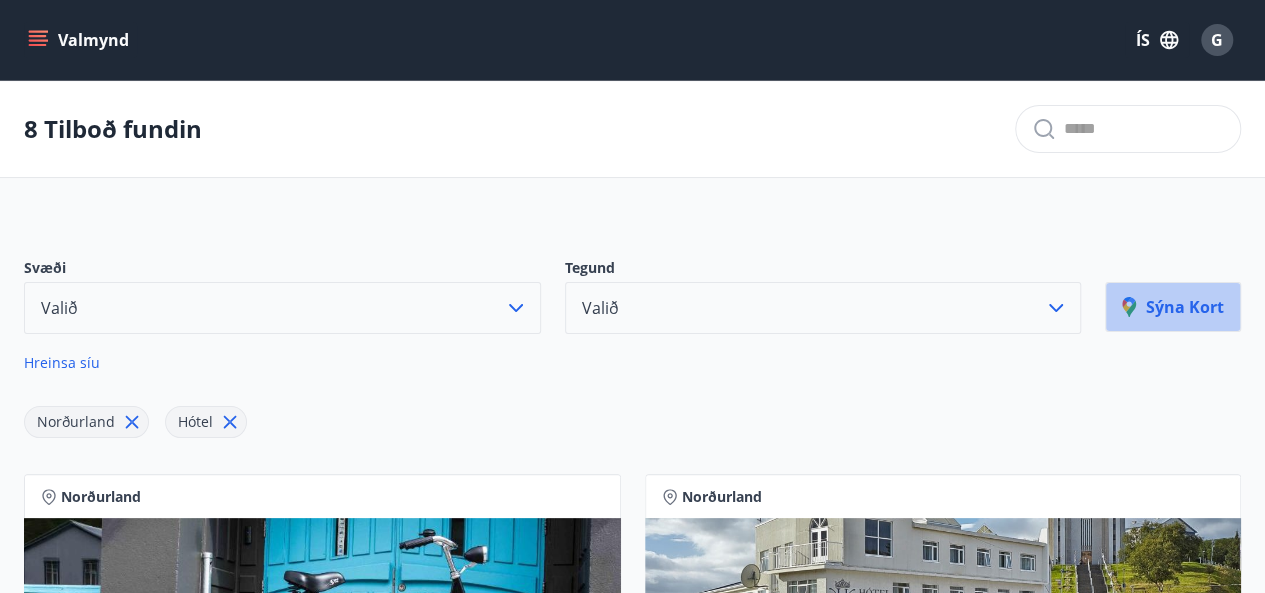 click on "Sýna kort" at bounding box center [1173, 307] 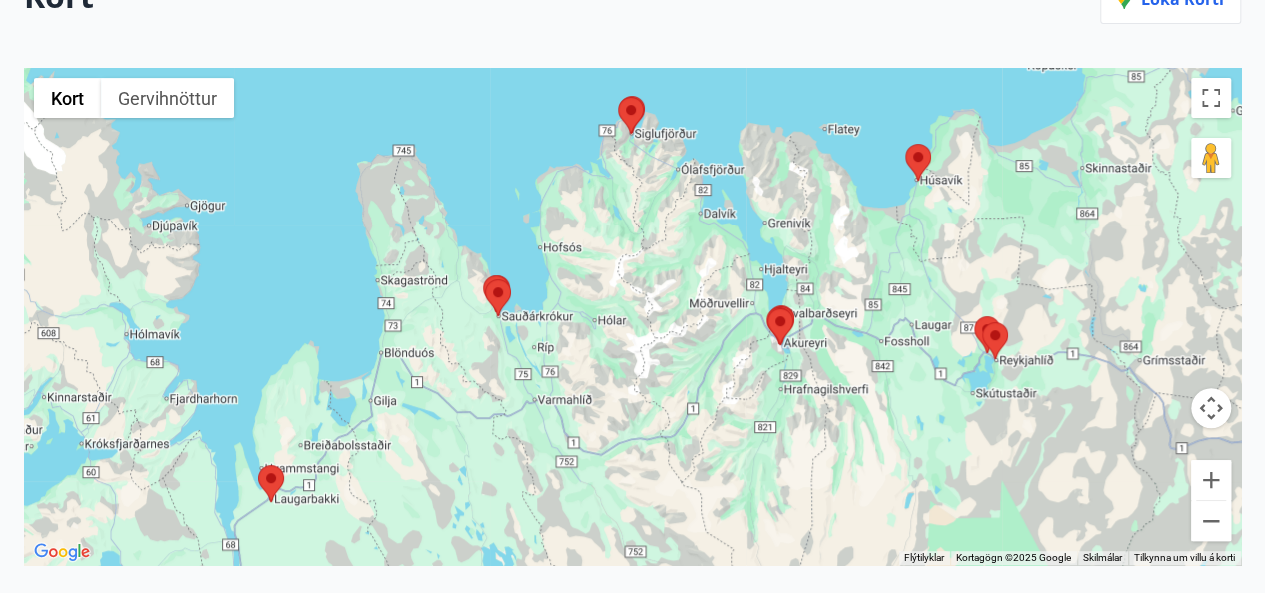 scroll, scrollTop: 299, scrollLeft: 0, axis: vertical 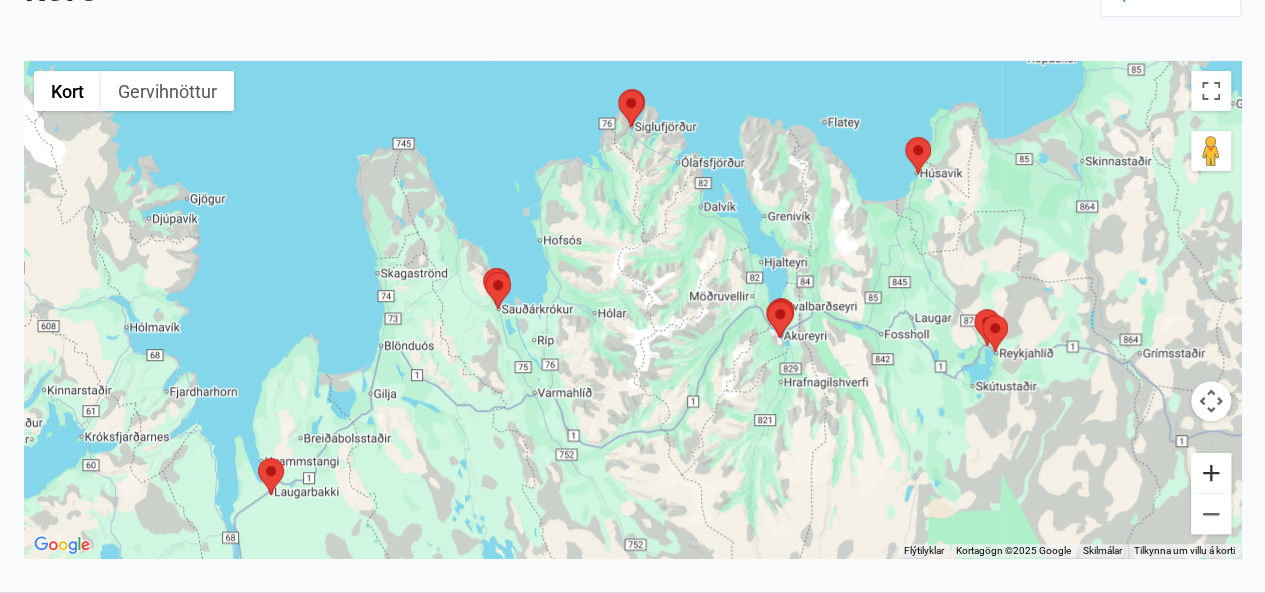 click at bounding box center [1211, 473] 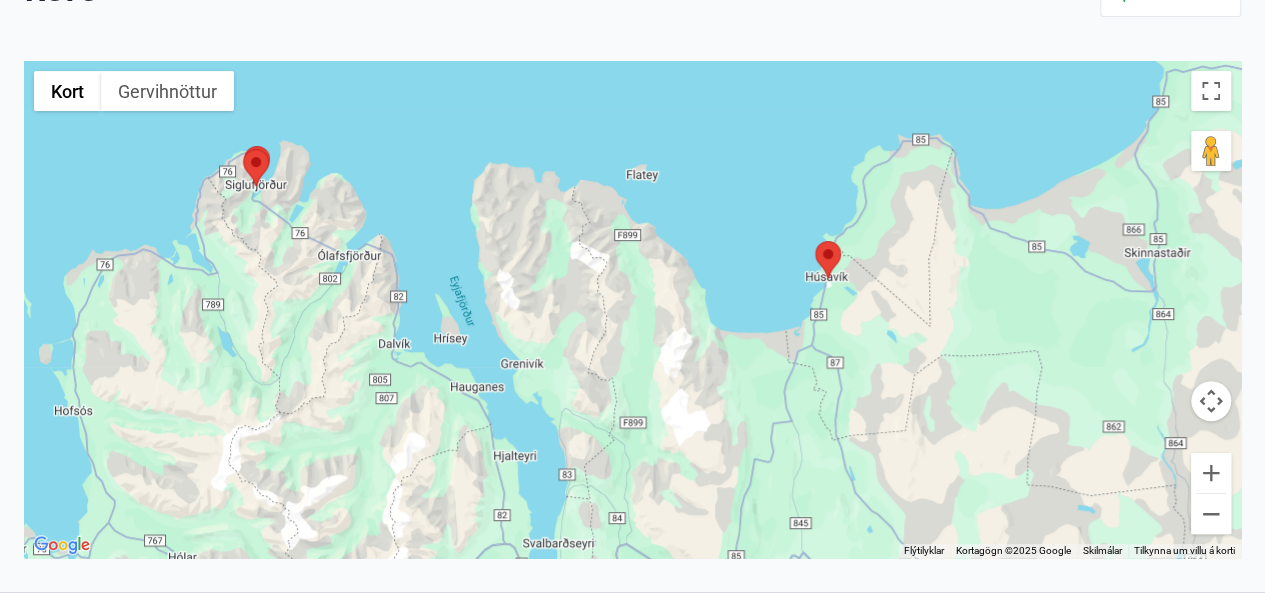 drag, startPoint x: 1068, startPoint y: 334, endPoint x: 692, endPoint y: 575, distance: 446.60608 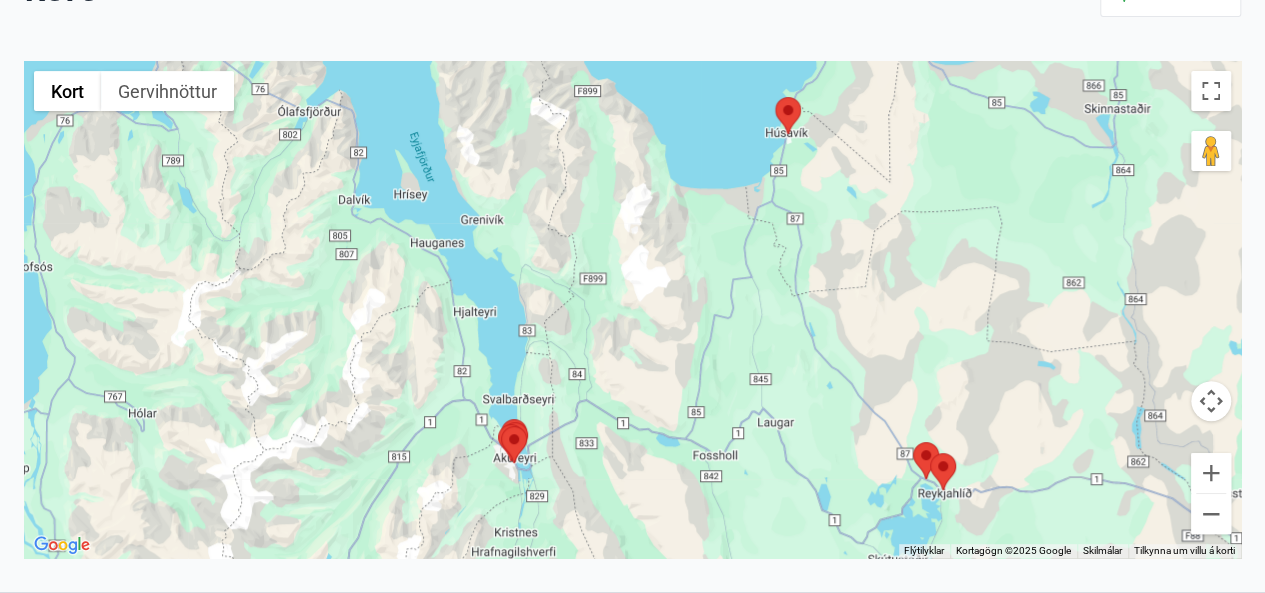 drag, startPoint x: 1040, startPoint y: 341, endPoint x: 1022, endPoint y: 289, distance: 55.027267 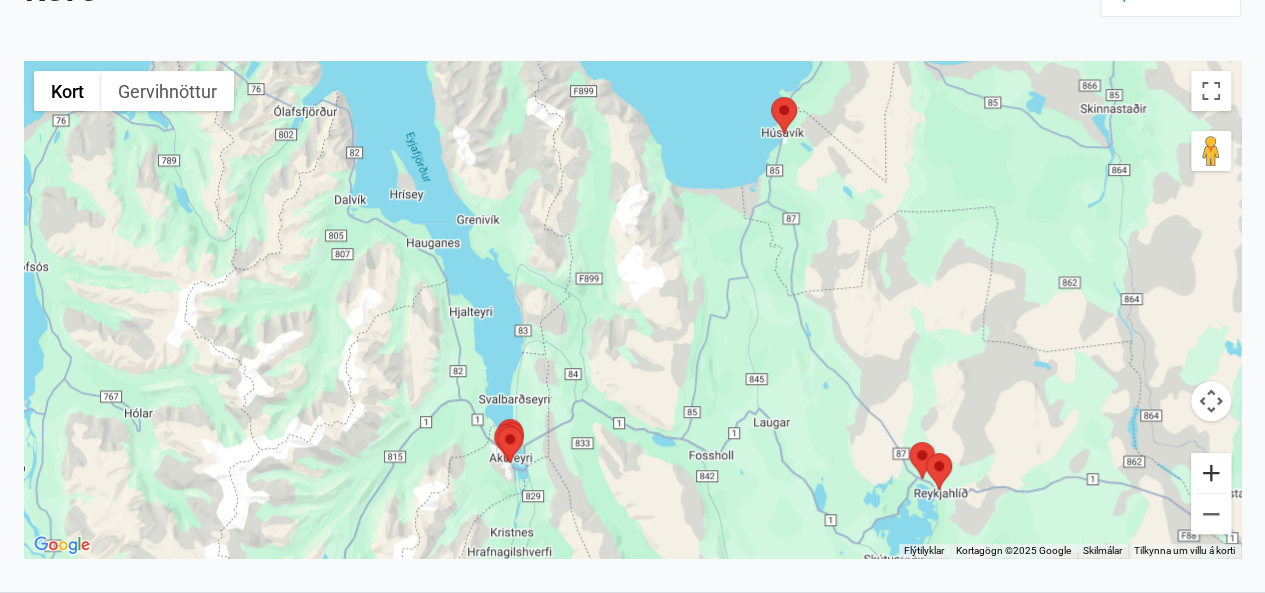 click at bounding box center [1211, 473] 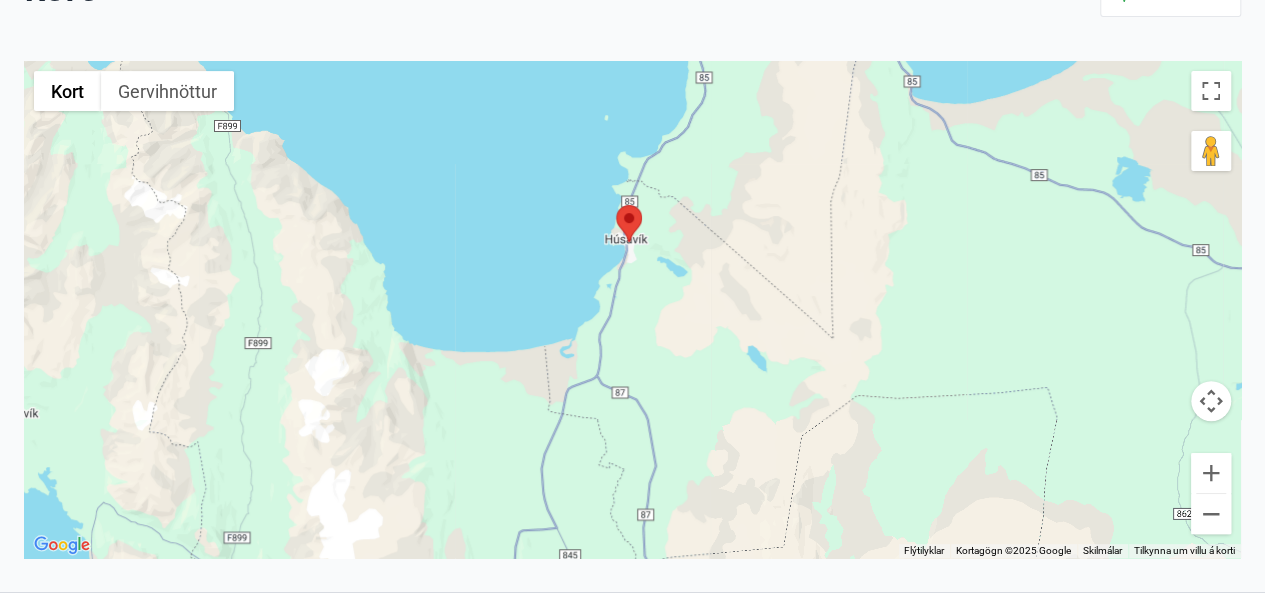 drag, startPoint x: 960, startPoint y: 482, endPoint x: 804, endPoint y: 631, distance: 215.72437 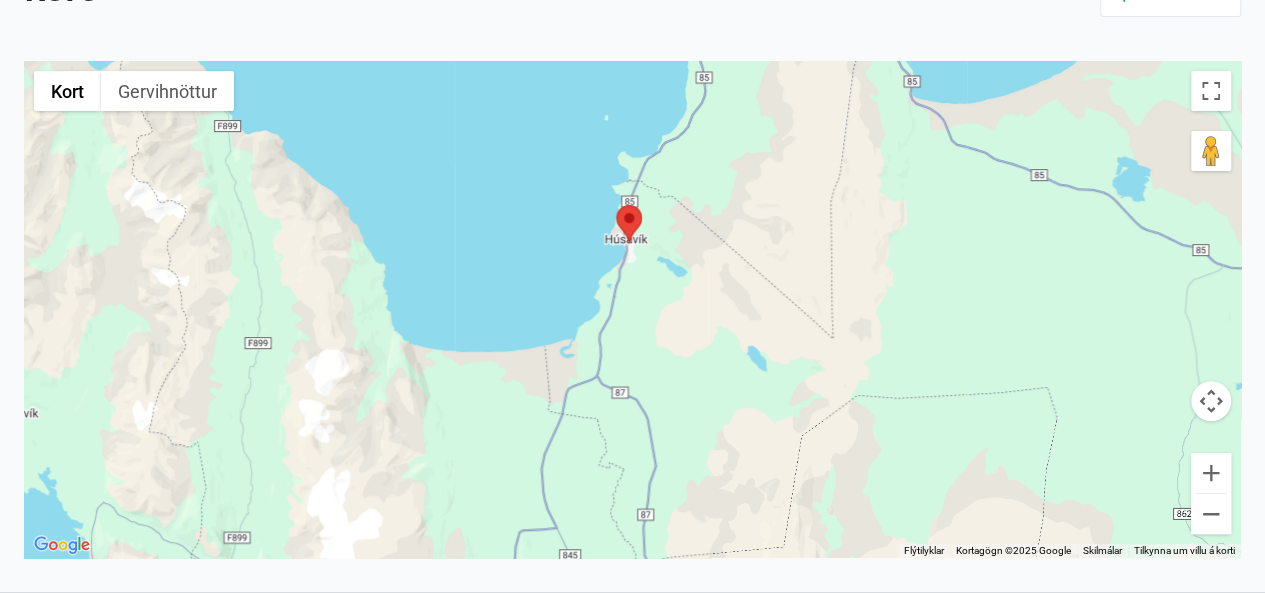 click at bounding box center [616, 205] 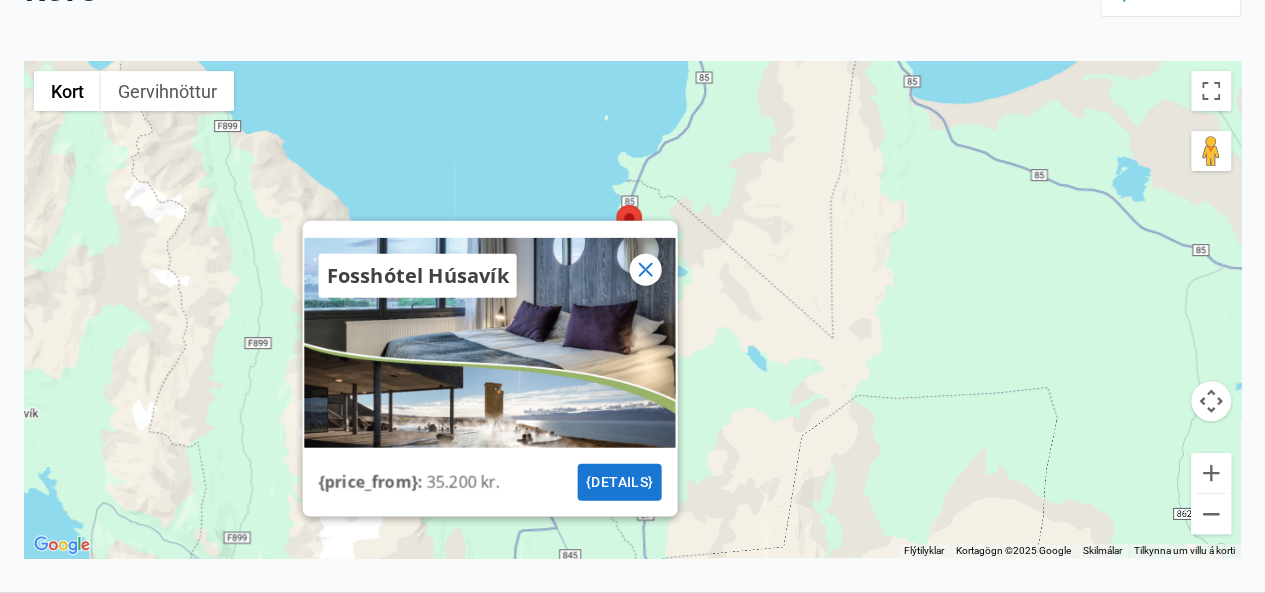 click on "{details}" at bounding box center [619, 481] 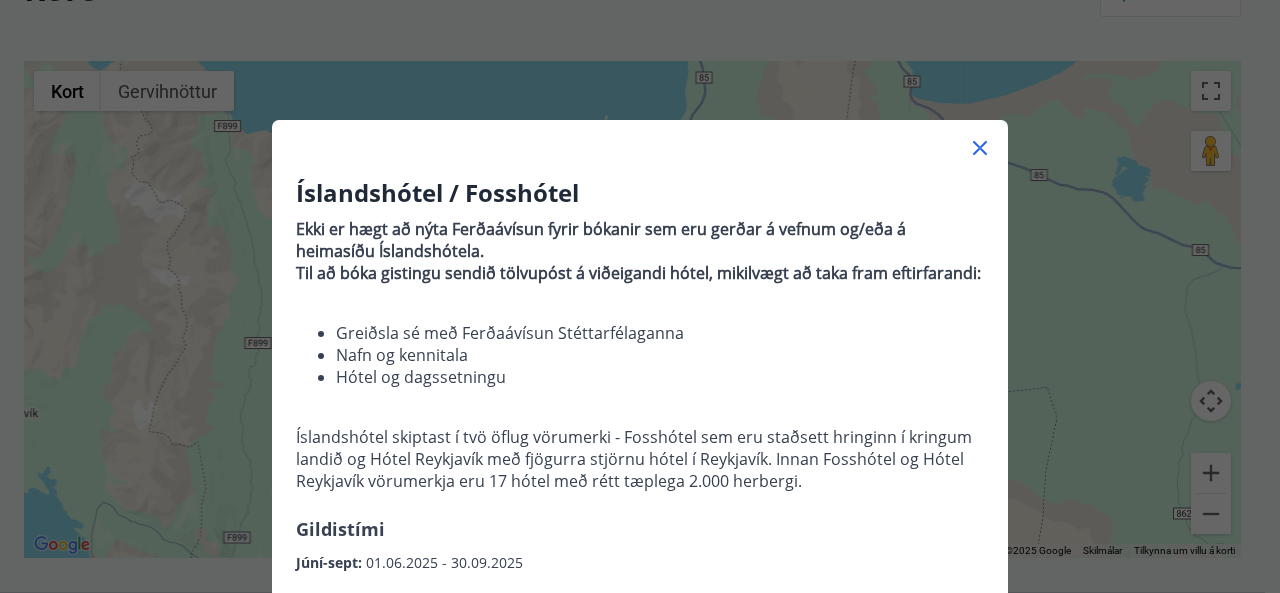 click on "Íslandshótel / Fosshótel Ekki er hægt að nýta Ferðaávísun fyrir bókanir sem eru gerðar á vefnum og/eða á heimasíðu Íslandshótela. Til að bóka gistingu sendið tölvupóst á viðeigandi hótel, mikilvægt að taka fram eftirfarandi: Greiðsla sé með Ferðaávísun Stéttarfélaganna Nafn og kennitala Hótel og dagssetningu Íslandshótel skiptast í tvö öflug vörumerki - Fosshótel sem eru staðsett hringinn í kringum landið og Hótel Reykjavík með fjögurra stjörnu hótel í Reykjavík. Innan Fosshótel og Hótel Reykjavík vörumerkja eru 17 hótel með rétt tæplega 2.000 herbergi. Gildistími Júní-sept : 01.06.2025 - 30.09.2025 Sjá skilmála Sérverð gilda fyrir standard herbergi með morgunverði, hótelin áskilja sér rétt til að bjóða hærra gjald fyrir aðrar herbergjatýpur. Sérverð gilda ekki á sérstökum álagstímum til dæmis á áramótum. Sérverð eru takmörkuð háð framboði á hótelherbergjum. Fosshótel Húsavík" at bounding box center (640, 296) 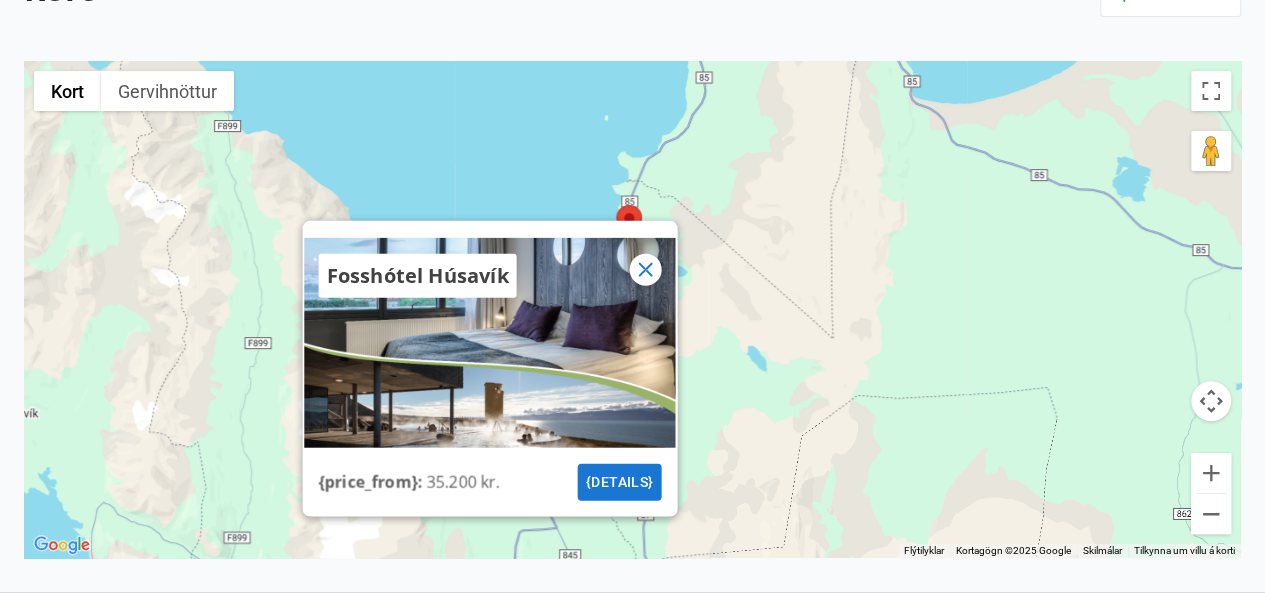click on "Notaðu örvalyklana til að fletta. Fosshótel Húsavík {price_from} : 35.200 kr. {details}" at bounding box center (632, 309) 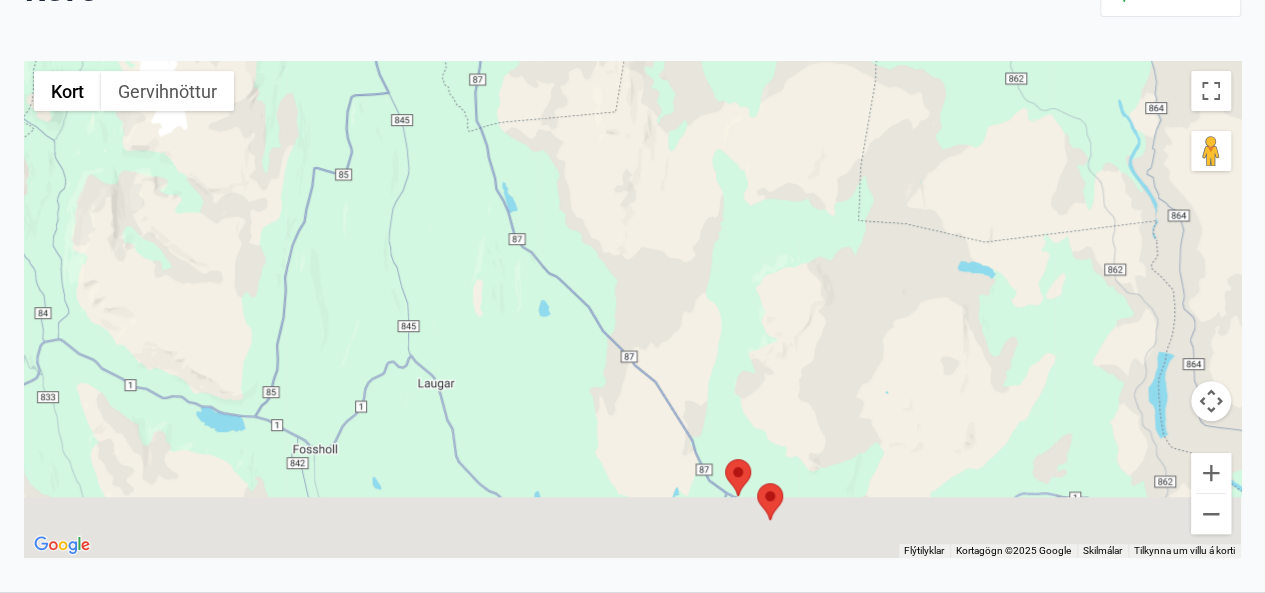 drag, startPoint x: 805, startPoint y: 433, endPoint x: 632, endPoint y: -17, distance: 482.10892 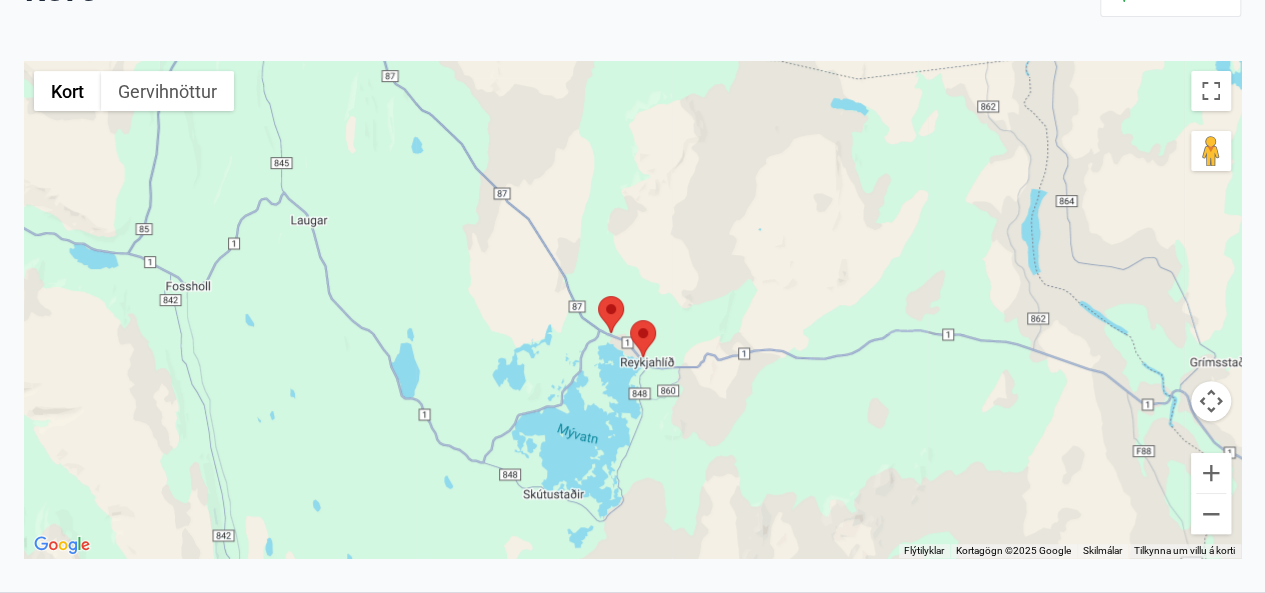 drag, startPoint x: 748, startPoint y: 233, endPoint x: 632, endPoint y: 99, distance: 177.23431 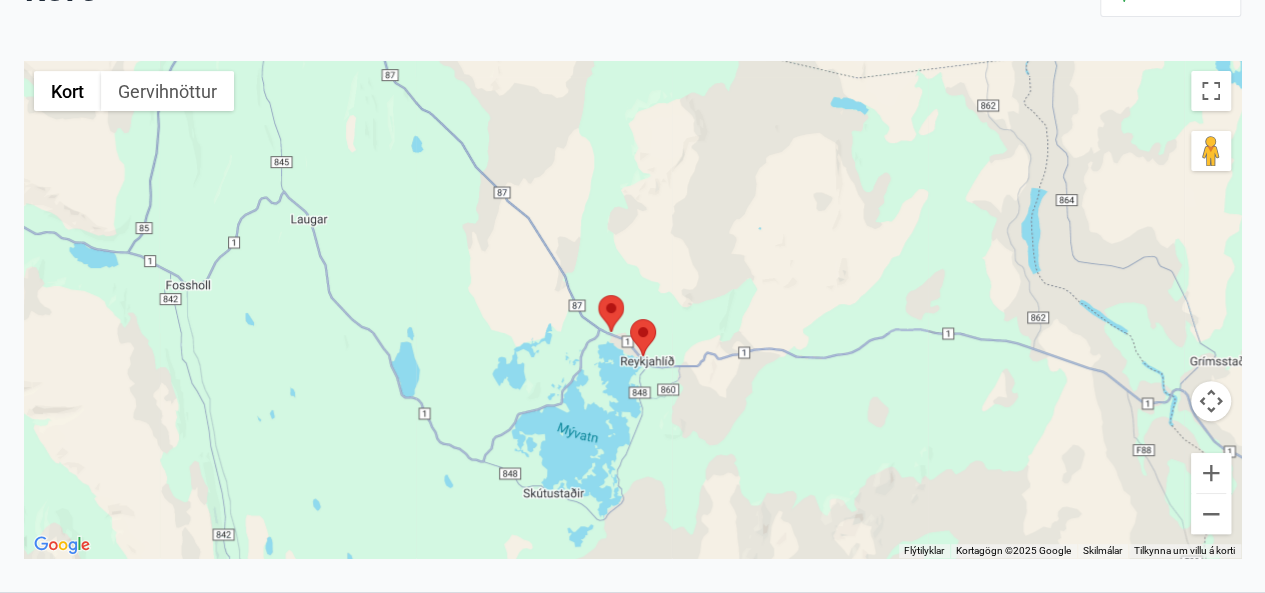 click at bounding box center (598, 295) 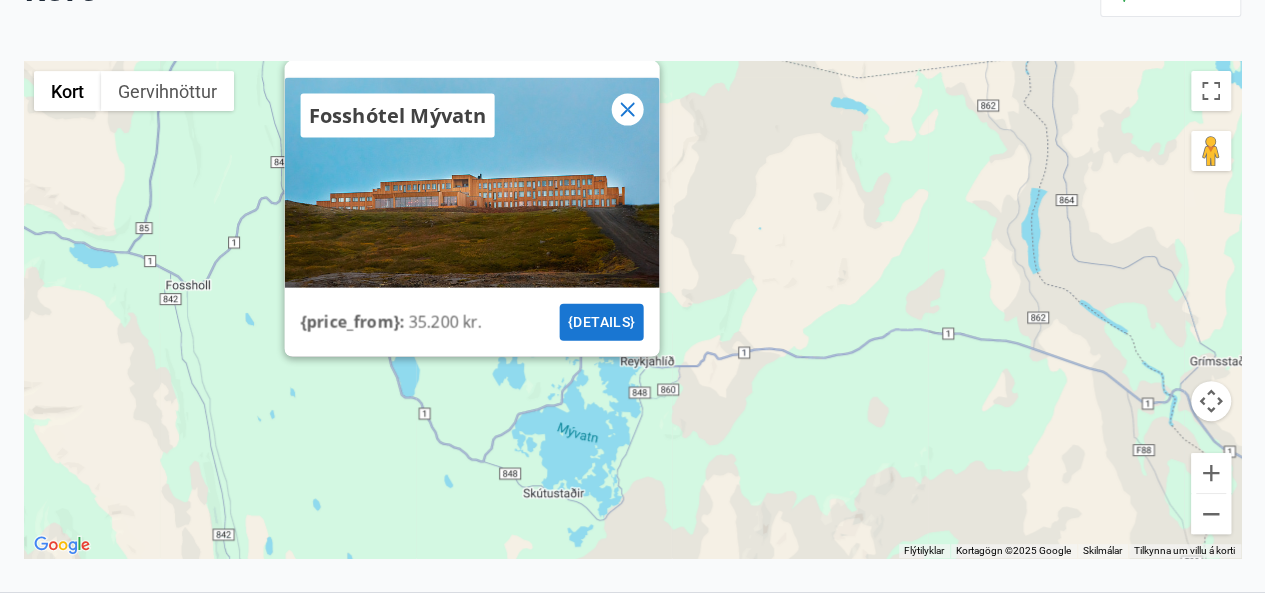 click on "Notaðu örvalyklana til að fletta. Fosshótel Mývatn {price_from} : 35.200 kr. {details}" at bounding box center (632, 309) 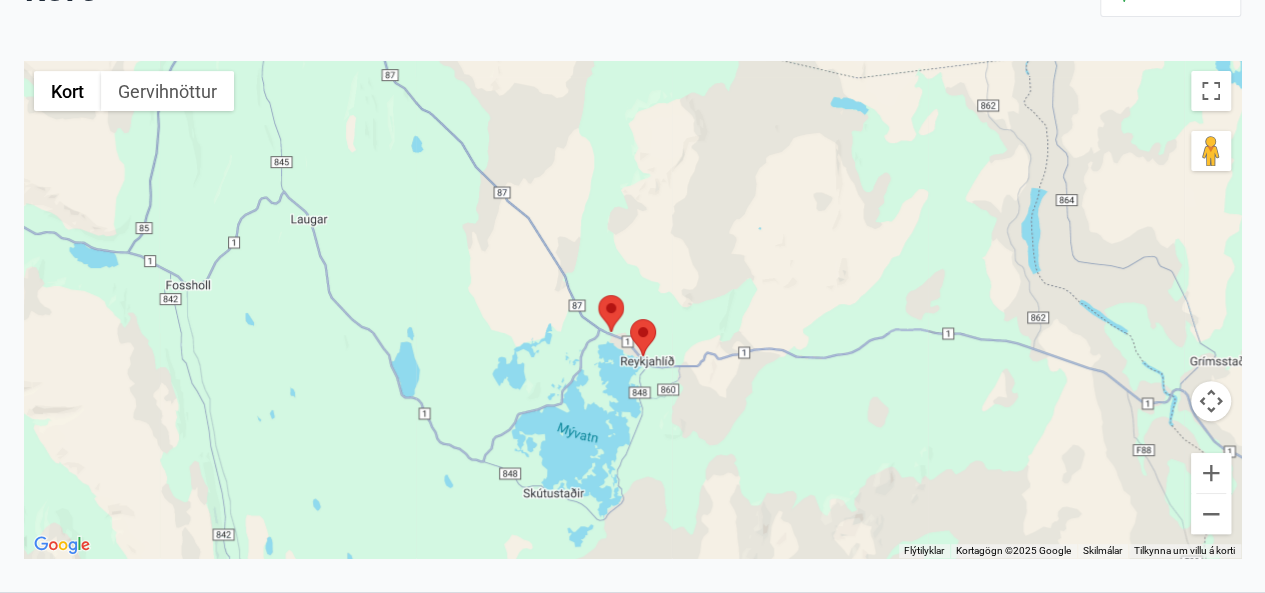click at bounding box center [630, 319] 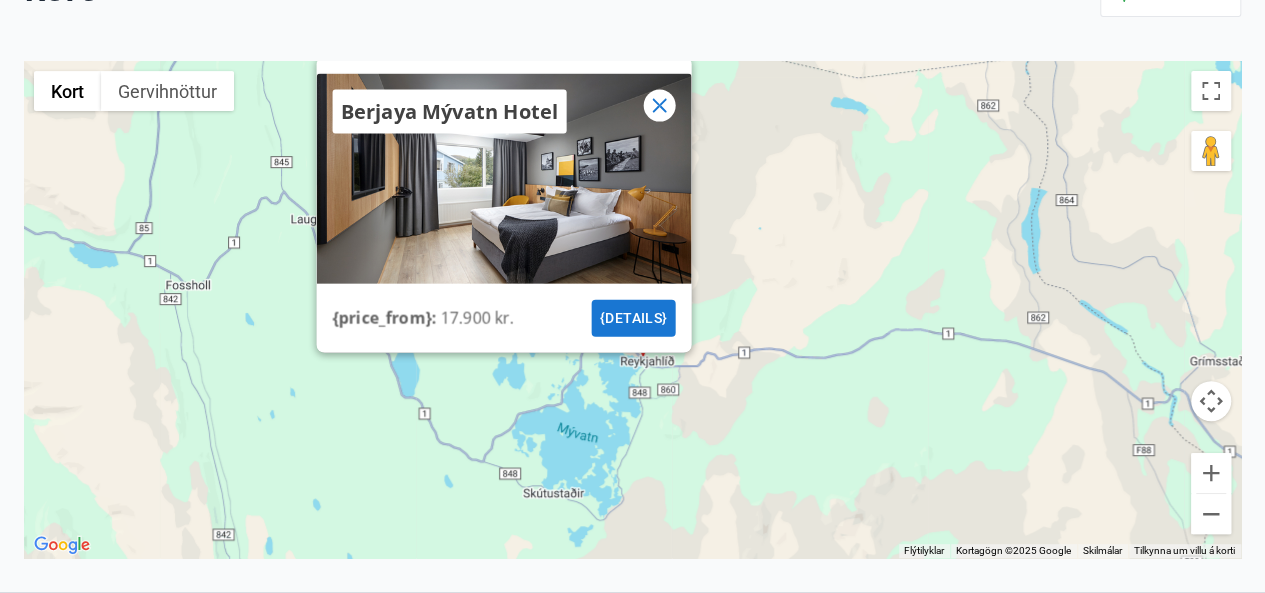 click 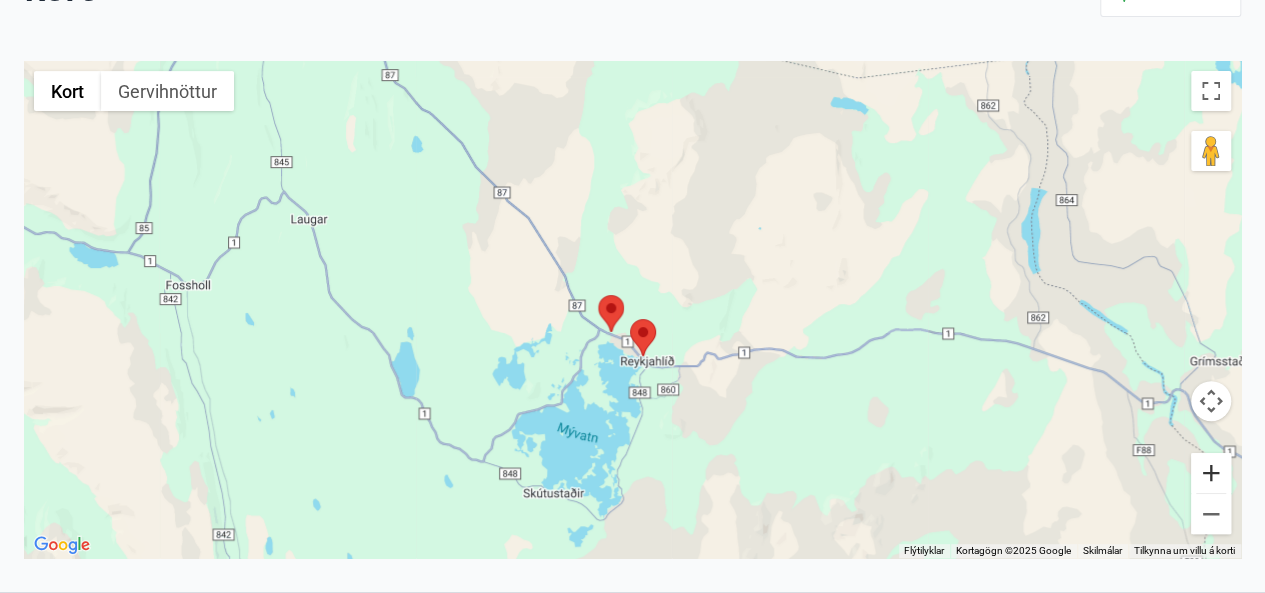click at bounding box center (1211, 473) 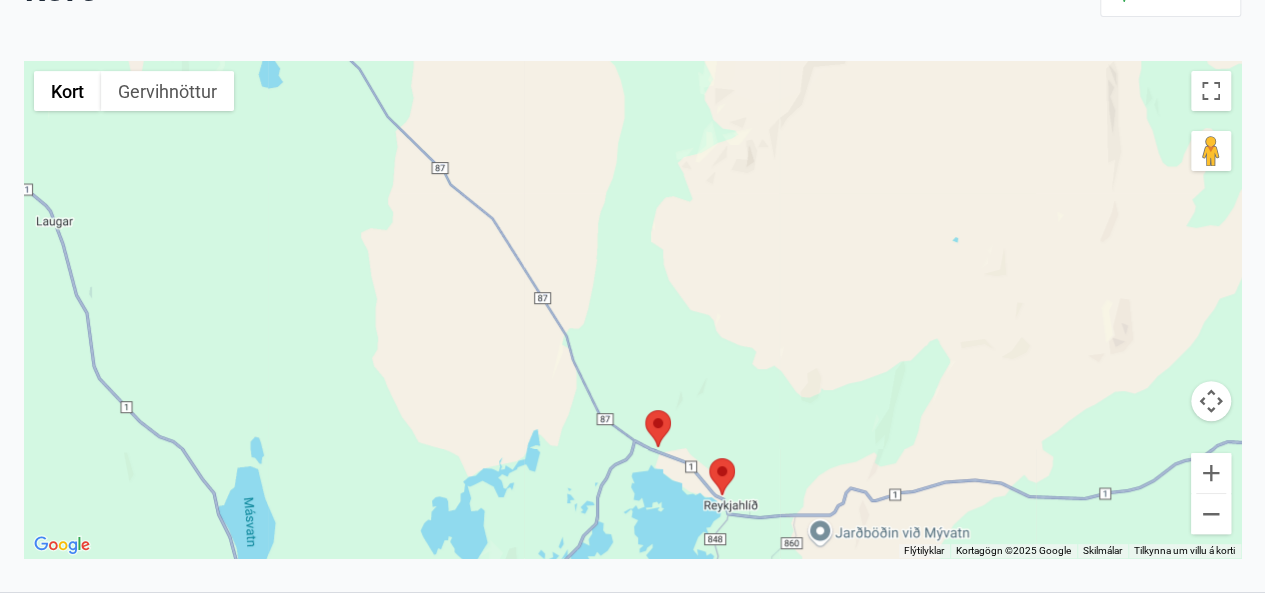 drag, startPoint x: 716, startPoint y: 255, endPoint x: 786, endPoint y: 351, distance: 118.810776 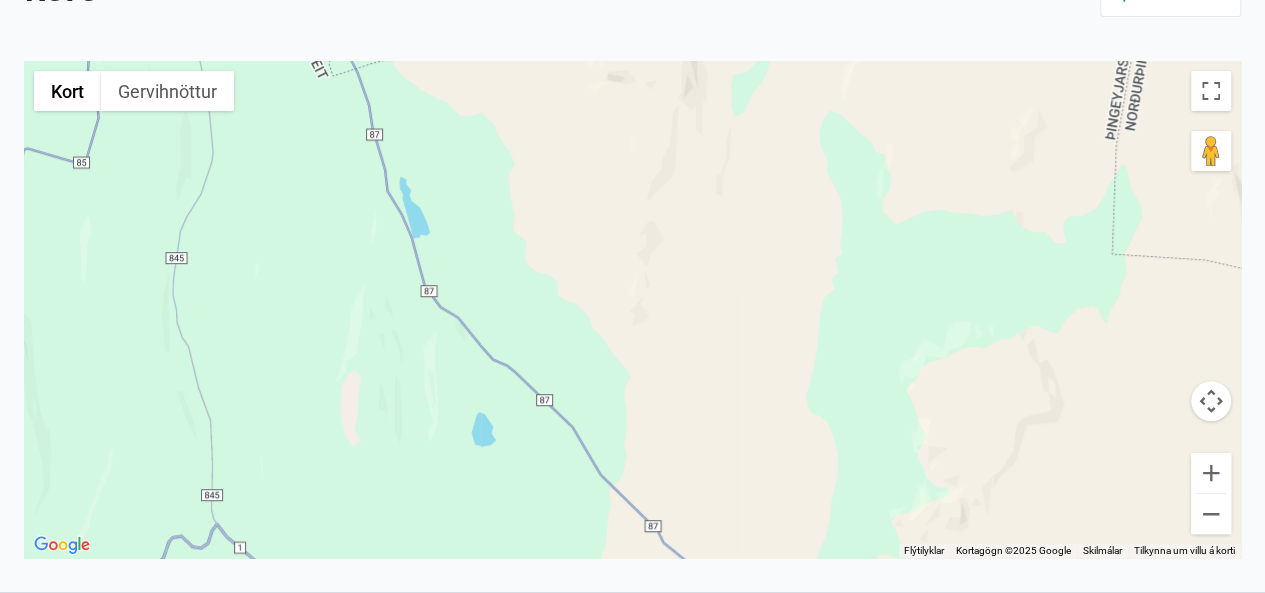 drag, startPoint x: 730, startPoint y: 265, endPoint x: 930, endPoint y: 615, distance: 403.11288 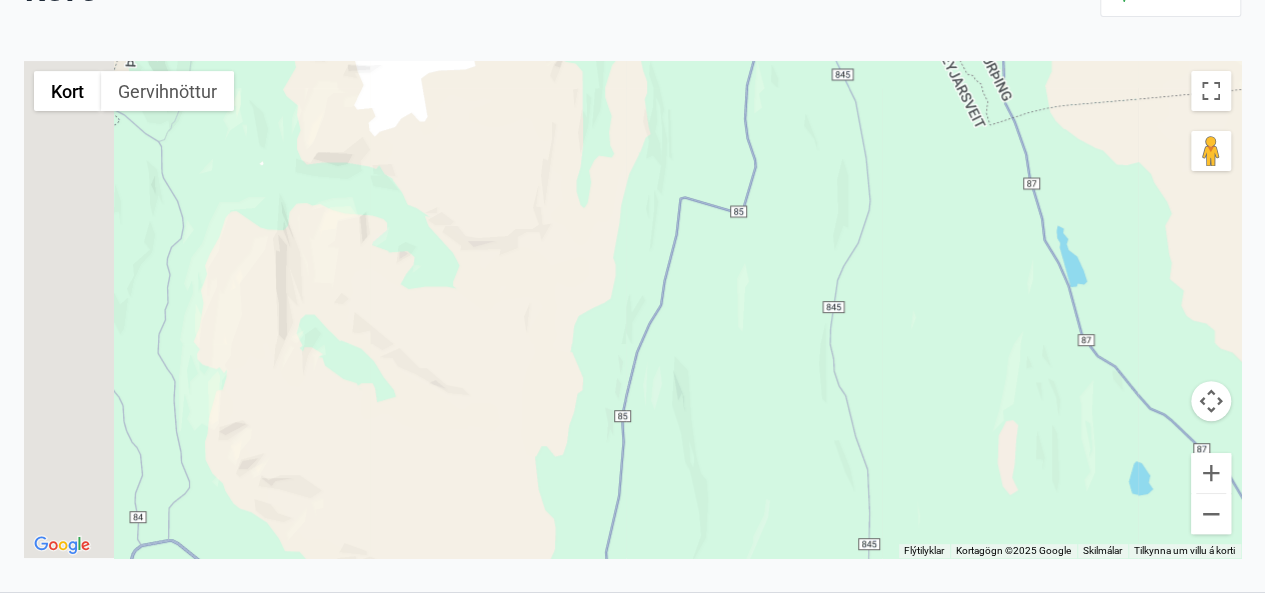 drag, startPoint x: 550, startPoint y: 148, endPoint x: 1194, endPoint y: 249, distance: 651.87195 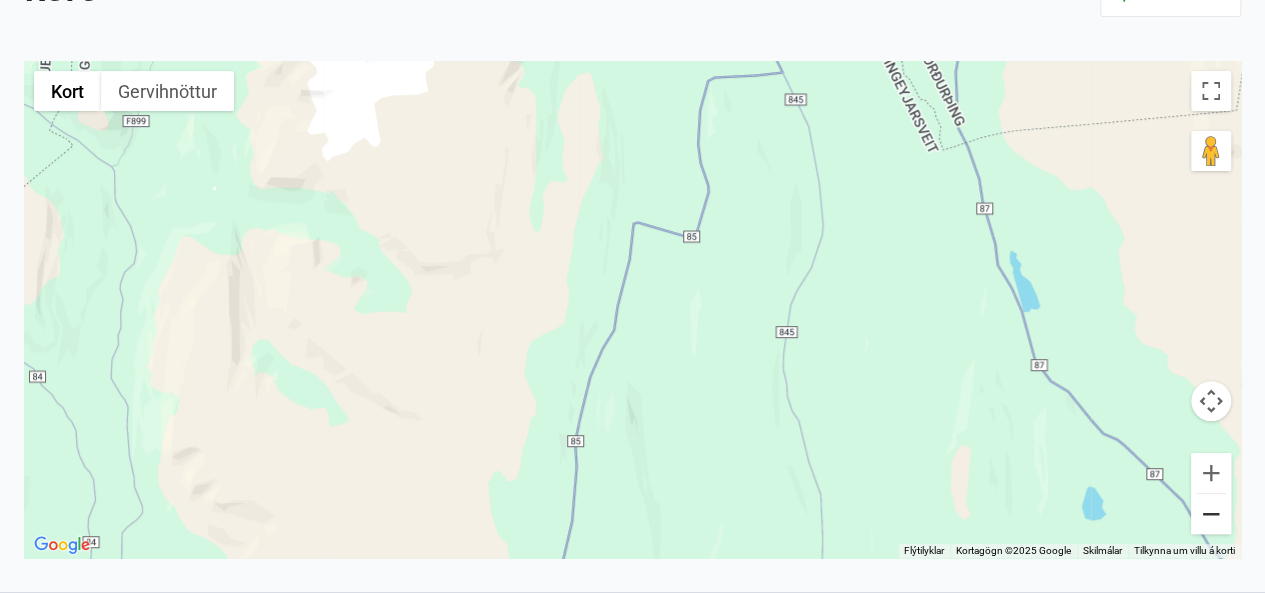 click at bounding box center [1211, 514] 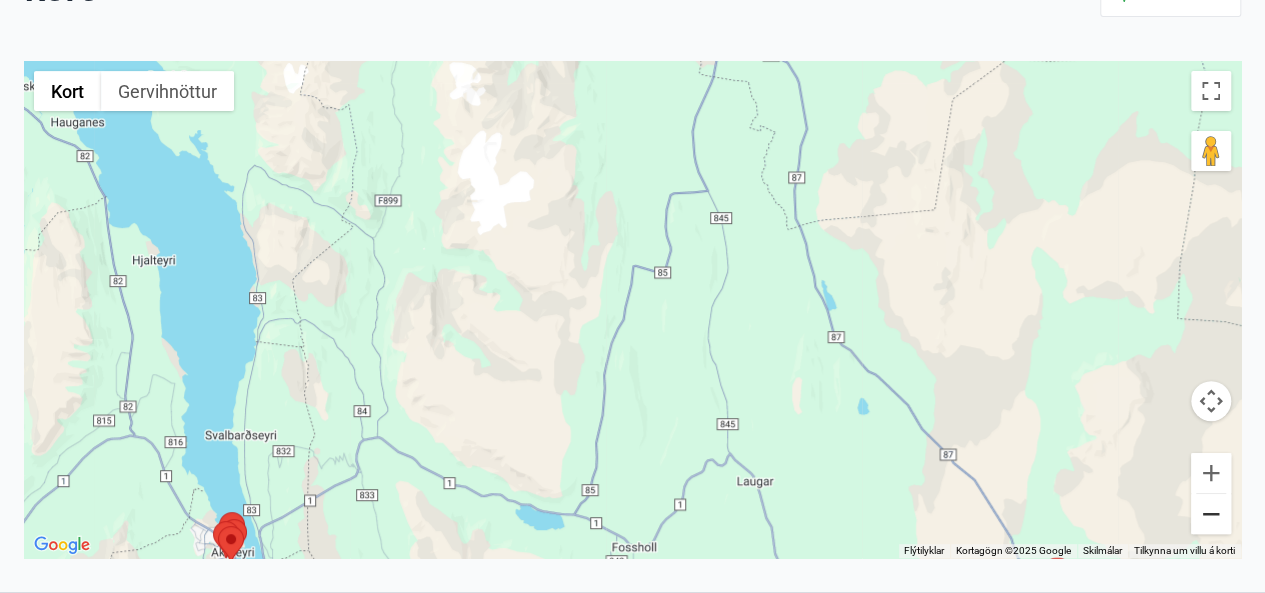 click at bounding box center [1211, 514] 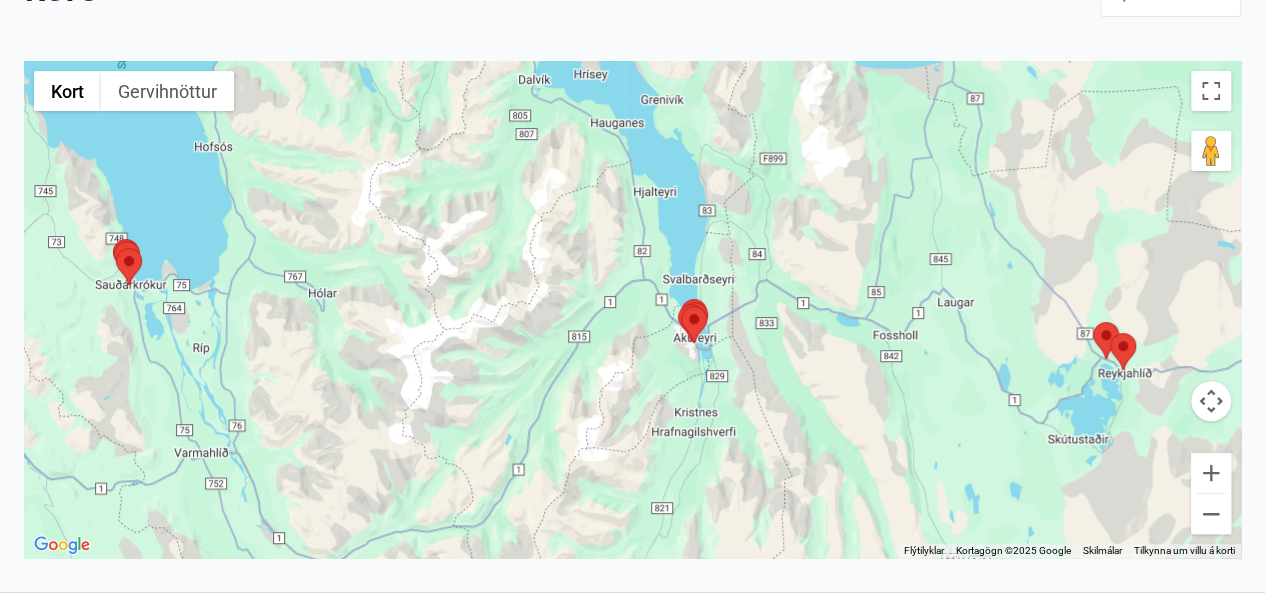 drag, startPoint x: 394, startPoint y: 345, endPoint x: 687, endPoint y: 254, distance: 306.80612 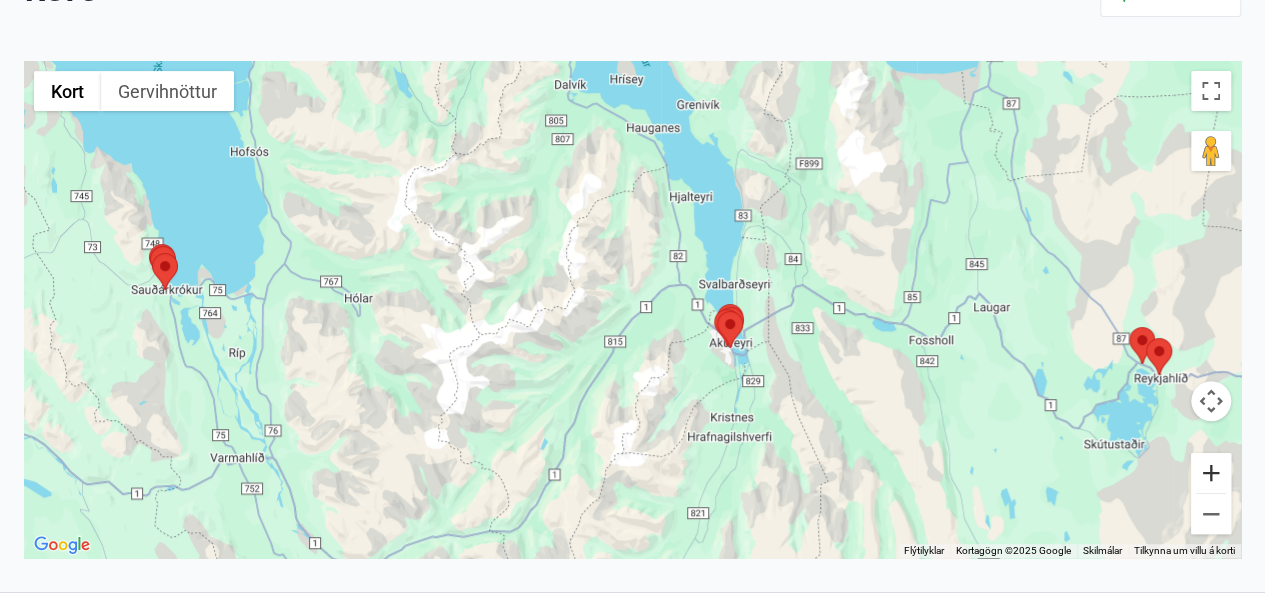 click at bounding box center [1211, 473] 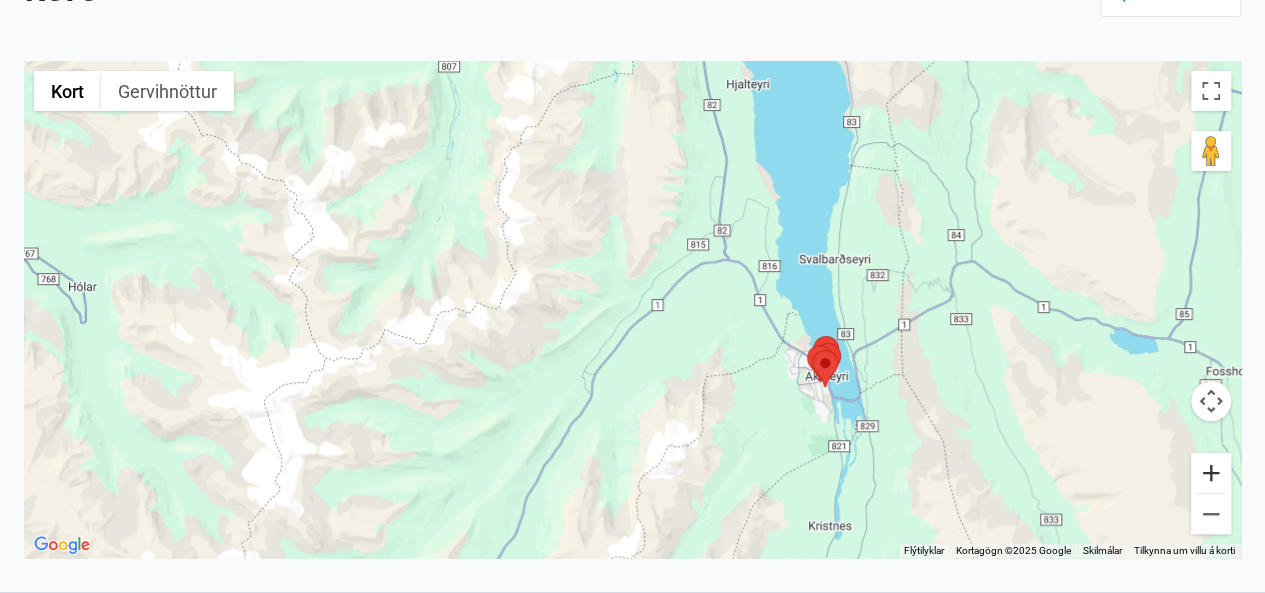 click at bounding box center [1211, 473] 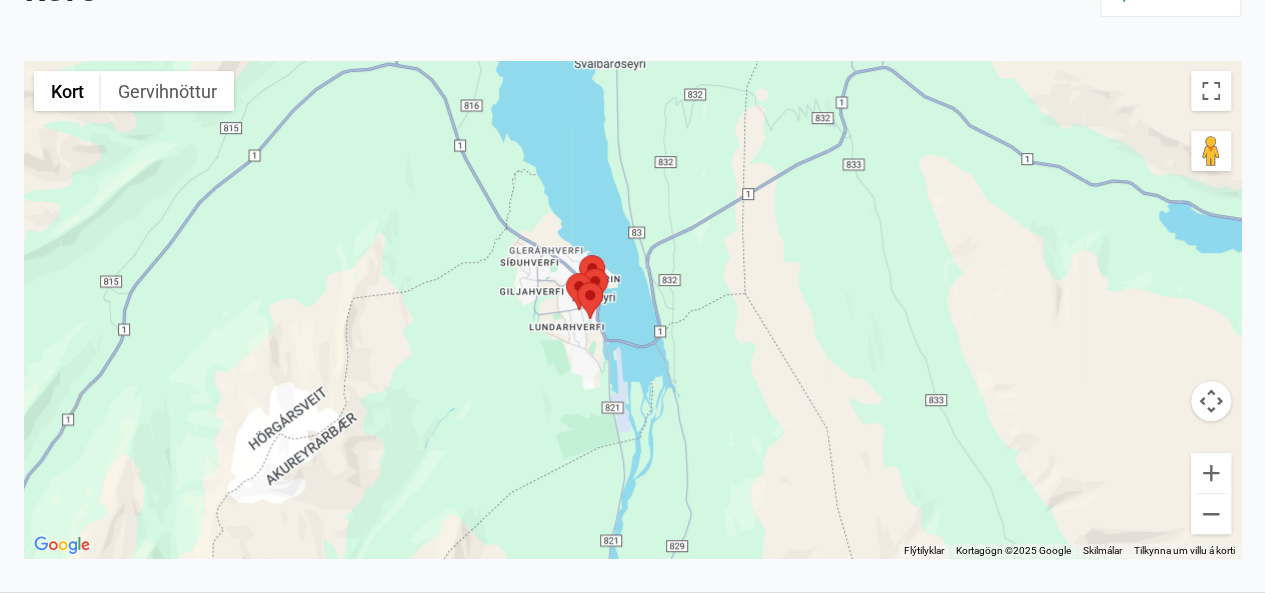 drag, startPoint x: 783, startPoint y: 415, endPoint x: 349, endPoint y: 268, distance: 458.2194 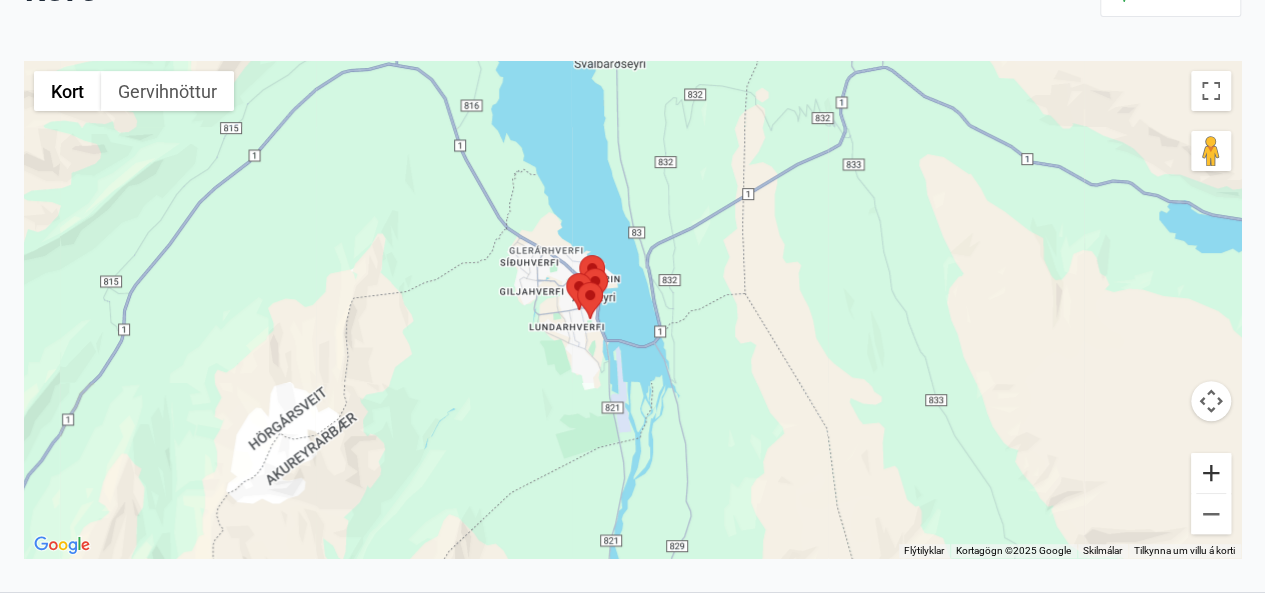 click at bounding box center [1211, 473] 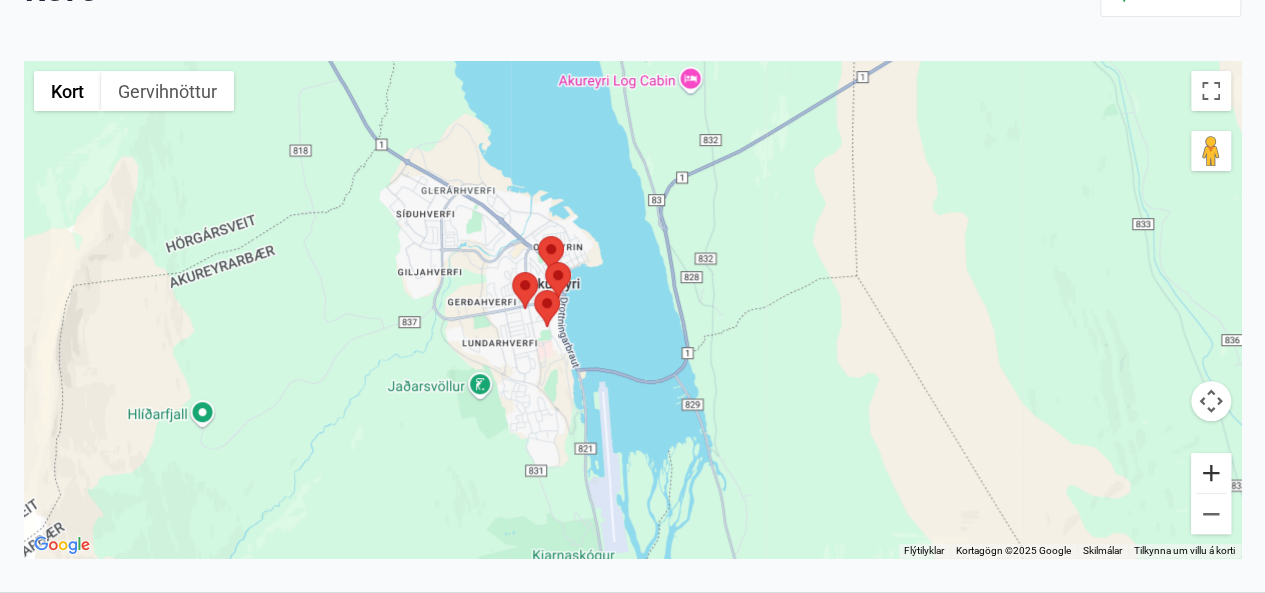 click at bounding box center [1211, 473] 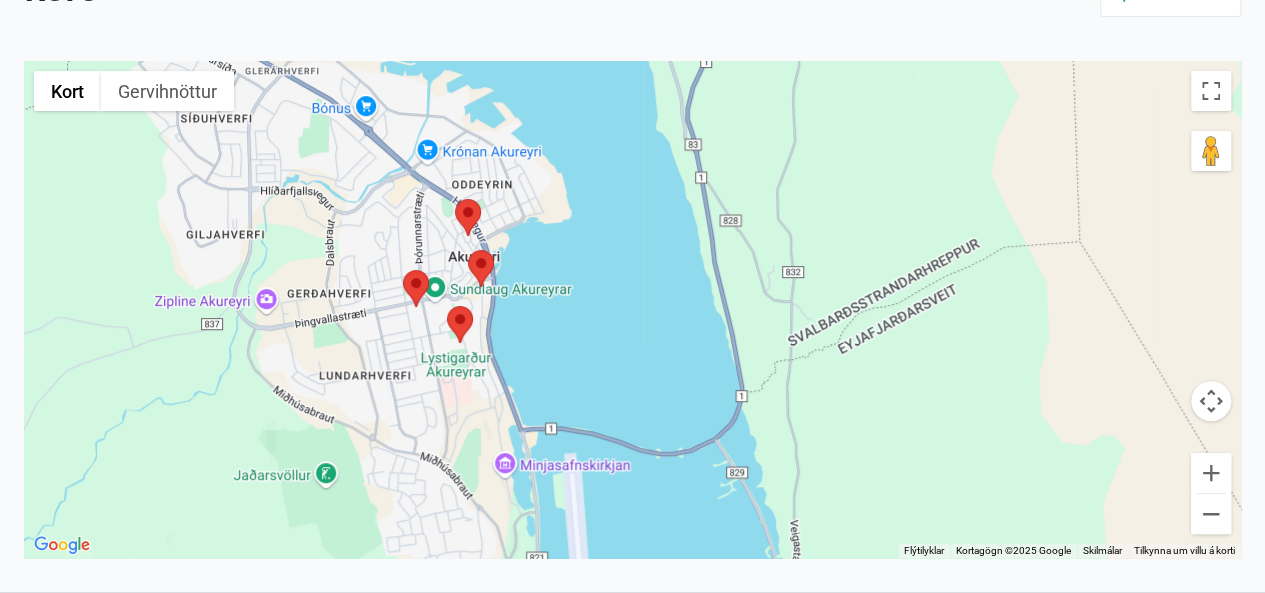 click at bounding box center [455, 199] 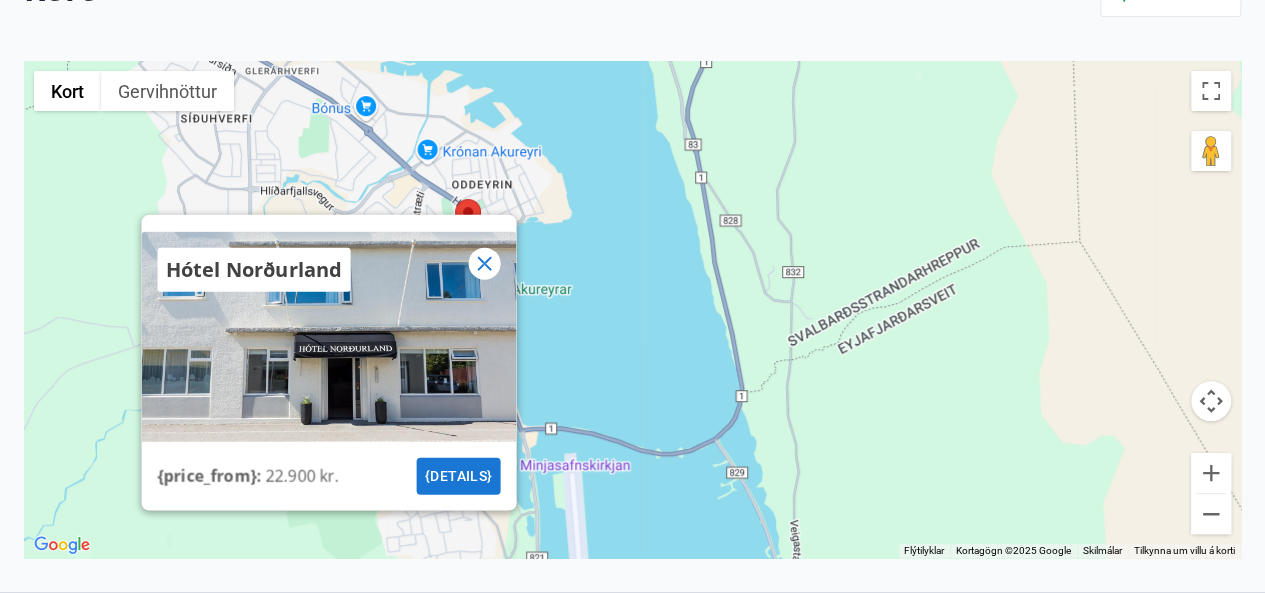click on "Notaðu örvalyklana til að fletta. Hótel Norðurland {price_from} : 22.900 kr. {details}" at bounding box center [632, 309] 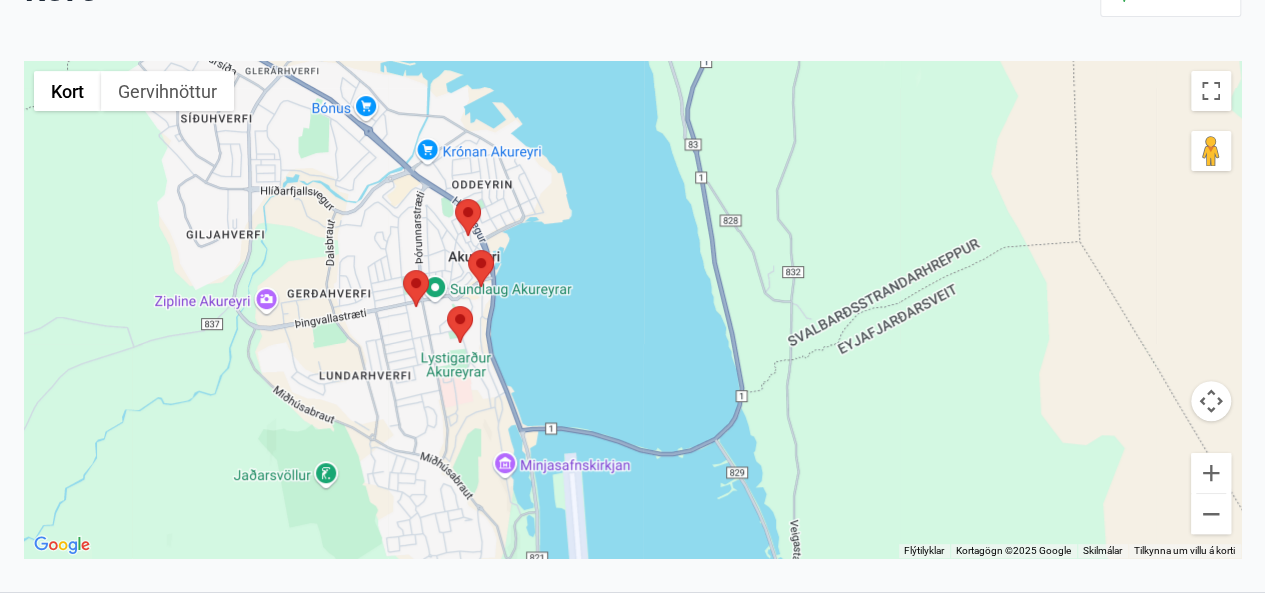click at bounding box center (468, 250) 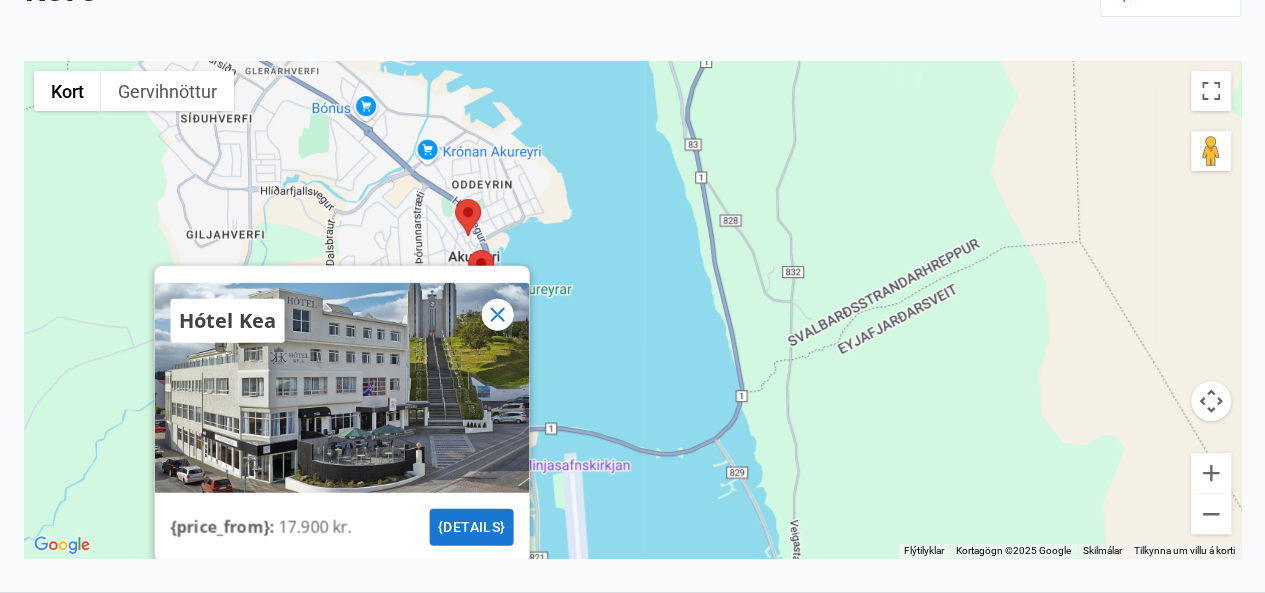 click 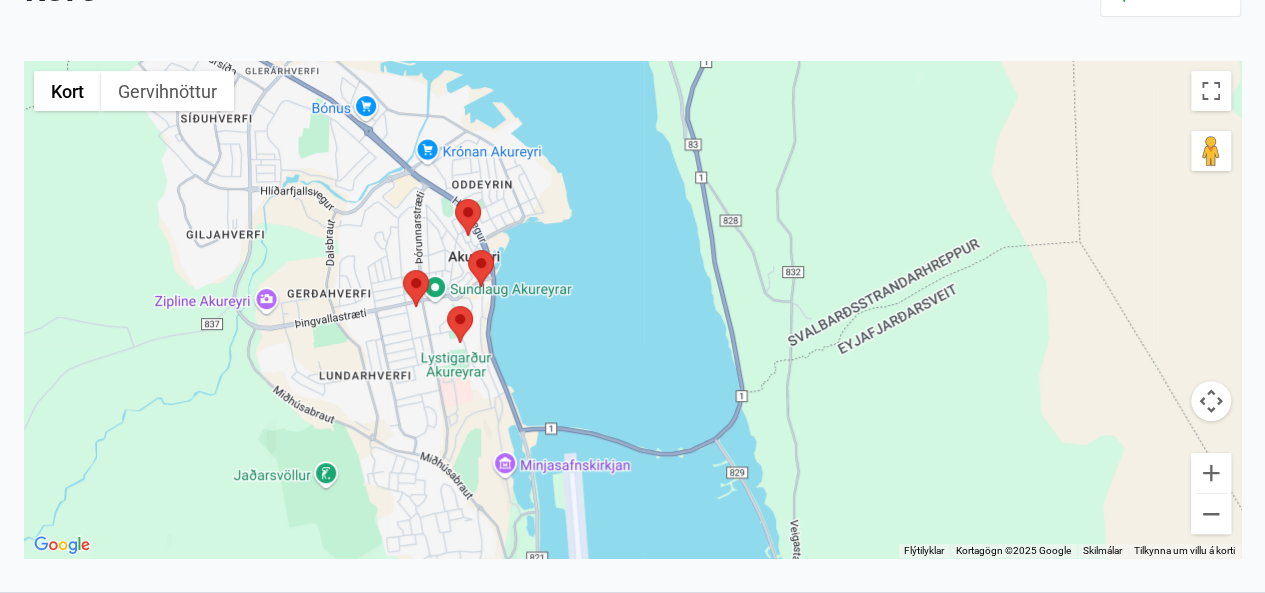 click at bounding box center (403, 270) 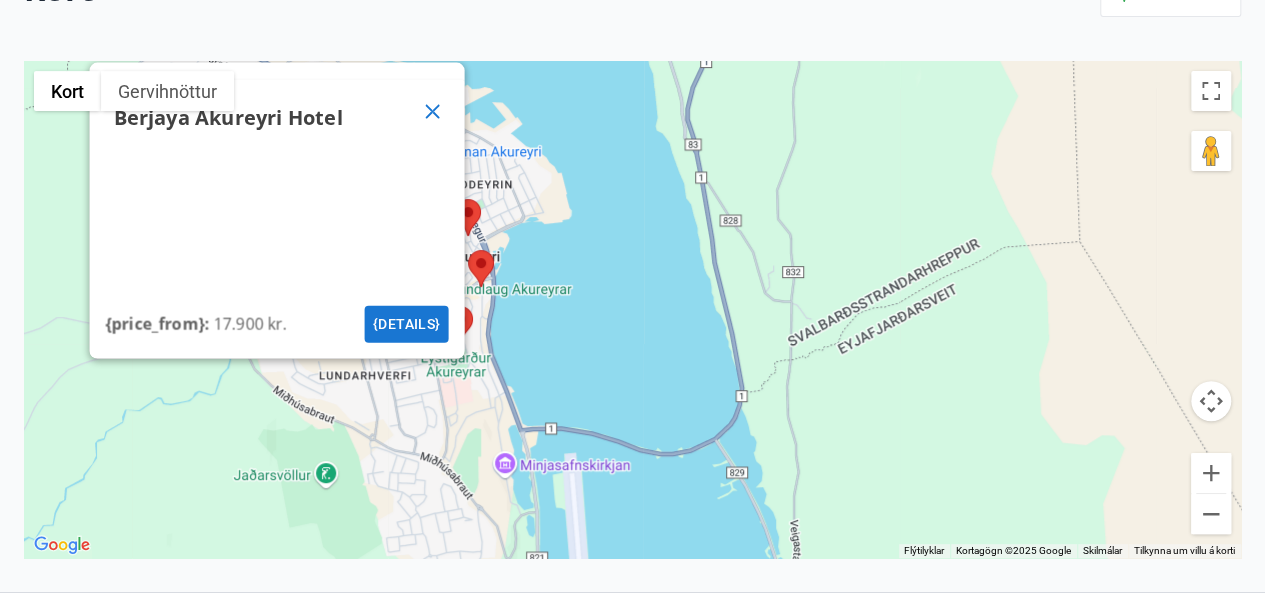 click 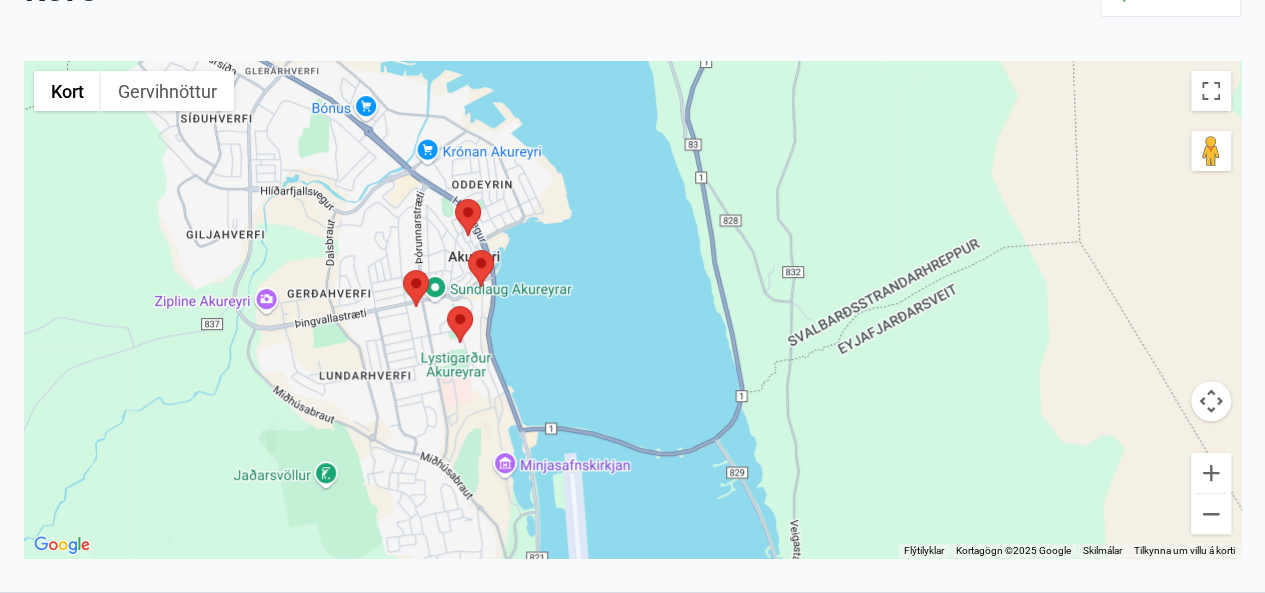 click at bounding box center [447, 306] 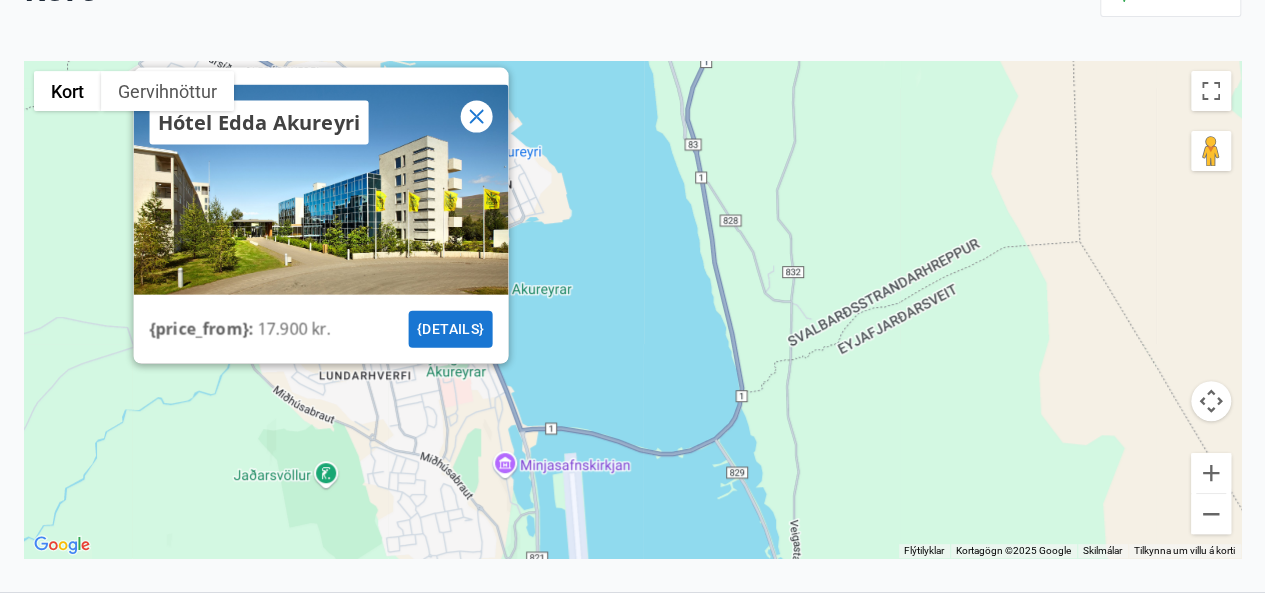 click on "Notaðu örvalyklana til að fletta. Hótel Edda Akureyri {price_from} : 17.900 kr. {details}" at bounding box center [632, 309] 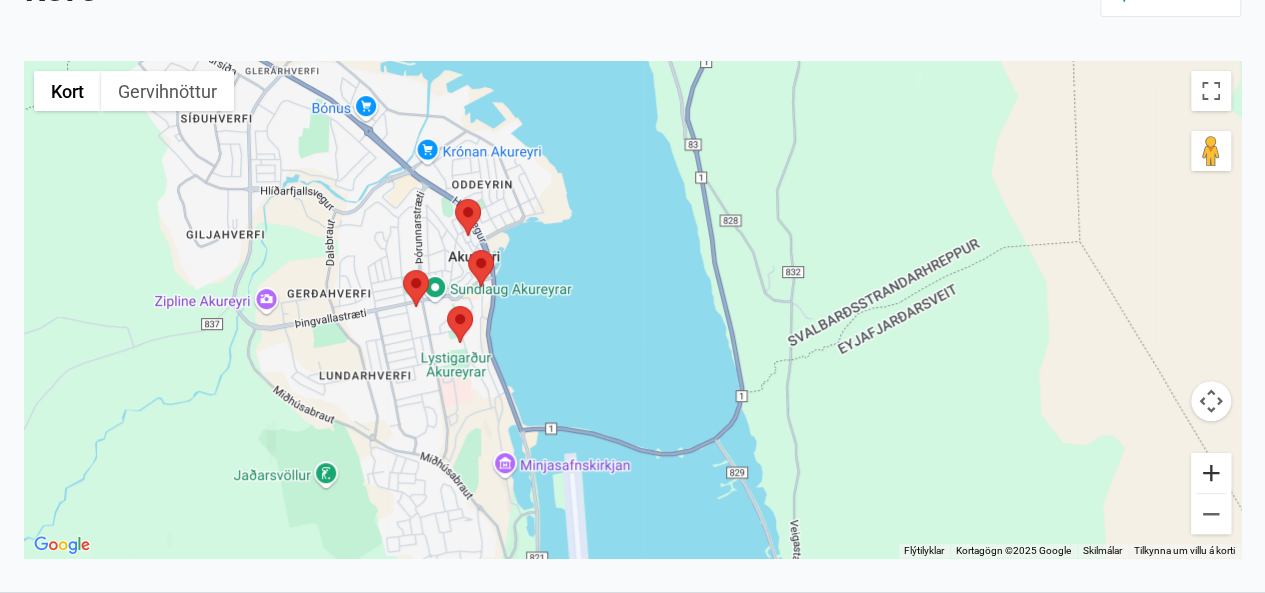 click at bounding box center [1211, 473] 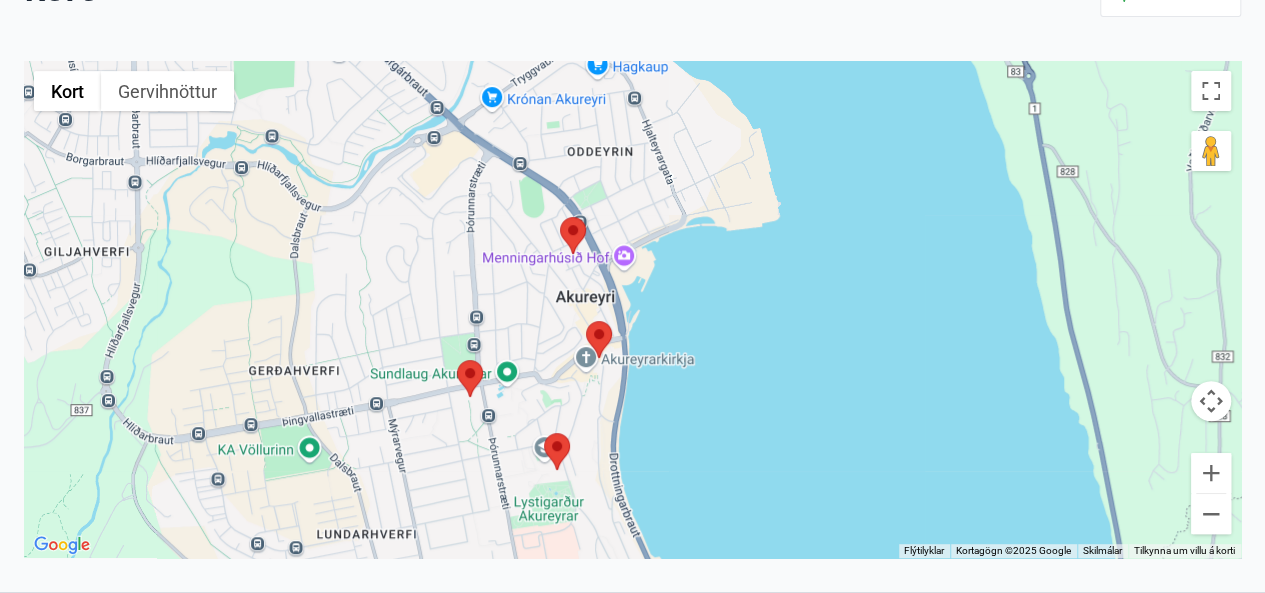 drag, startPoint x: 584, startPoint y: 298, endPoint x: 860, endPoint y: 396, distance: 292.88223 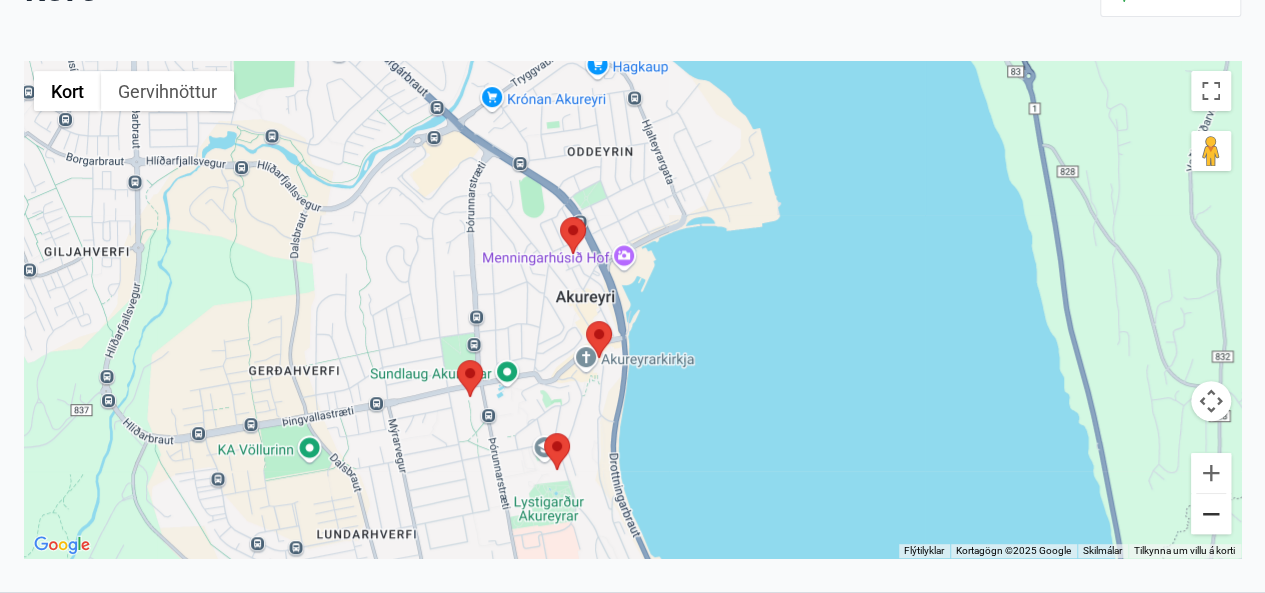 click at bounding box center (1211, 514) 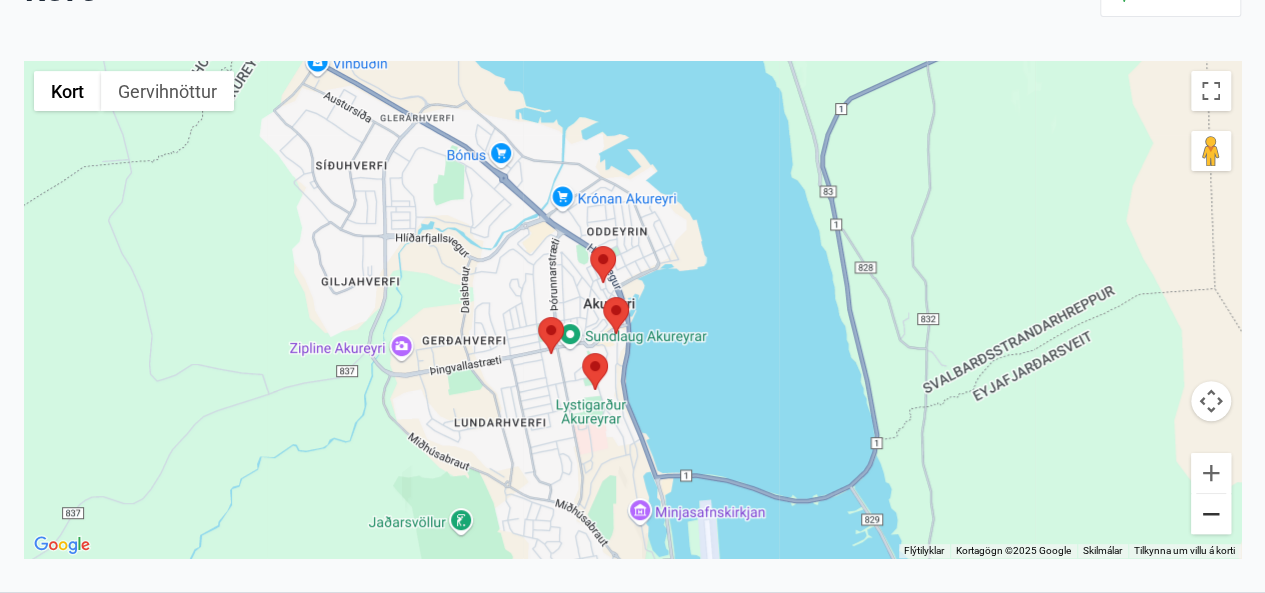 click at bounding box center (1211, 514) 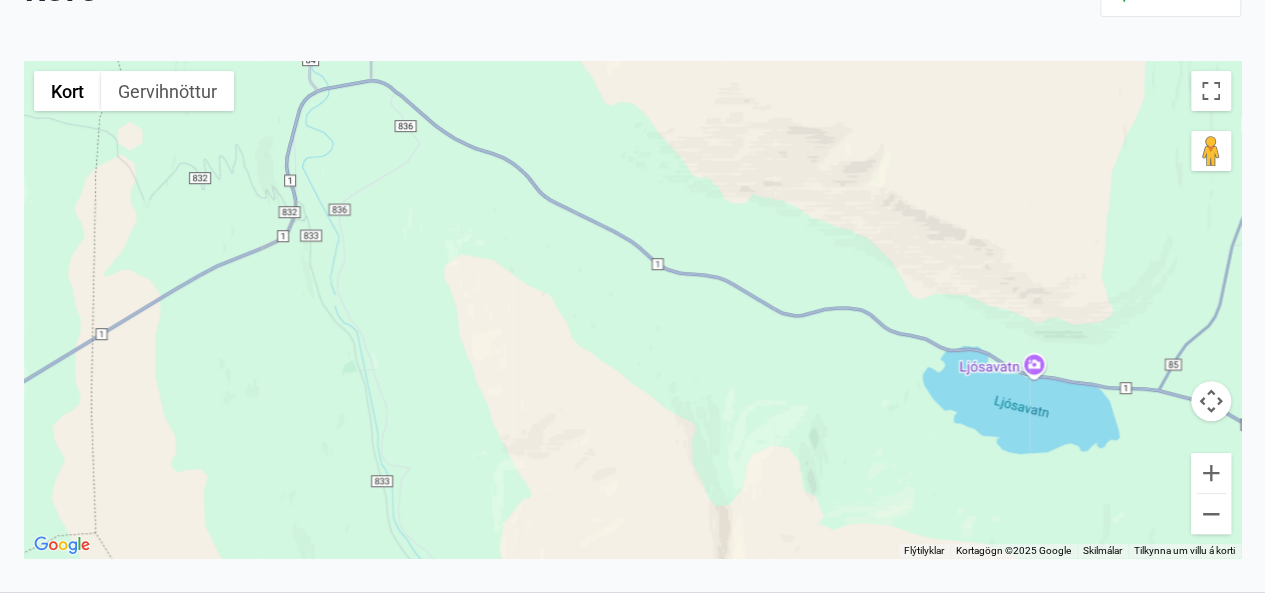 drag, startPoint x: 1066, startPoint y: 391, endPoint x: 219, endPoint y: 629, distance: 879.8028 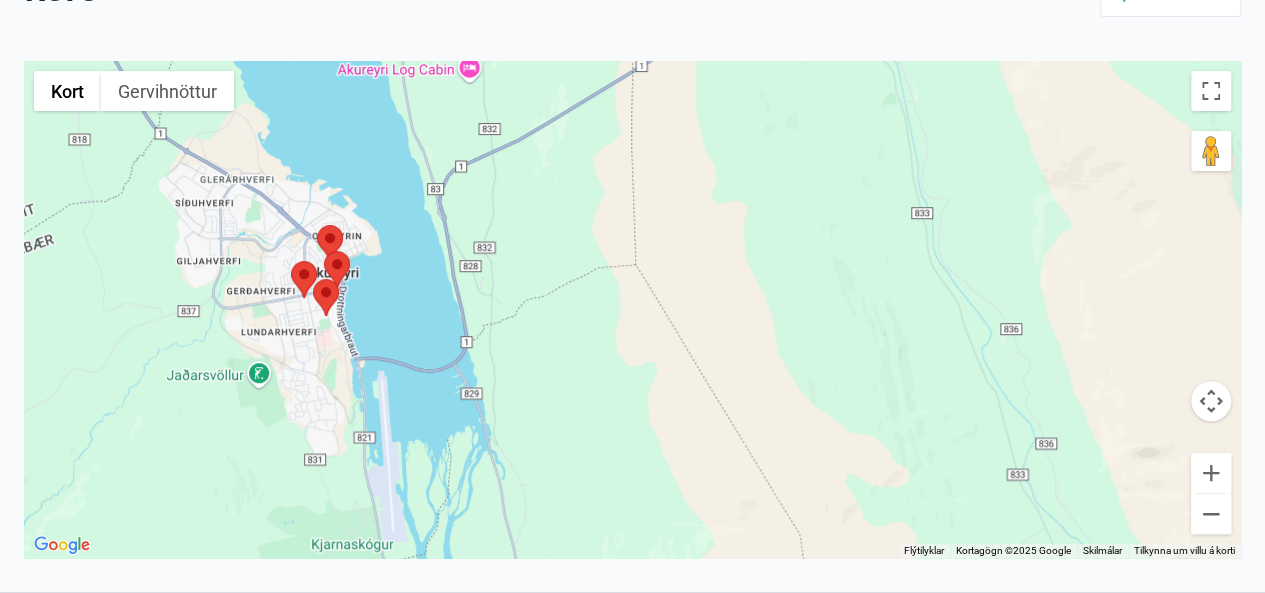 drag, startPoint x: 451, startPoint y: 410, endPoint x: 1012, endPoint y: 143, distance: 621.29706 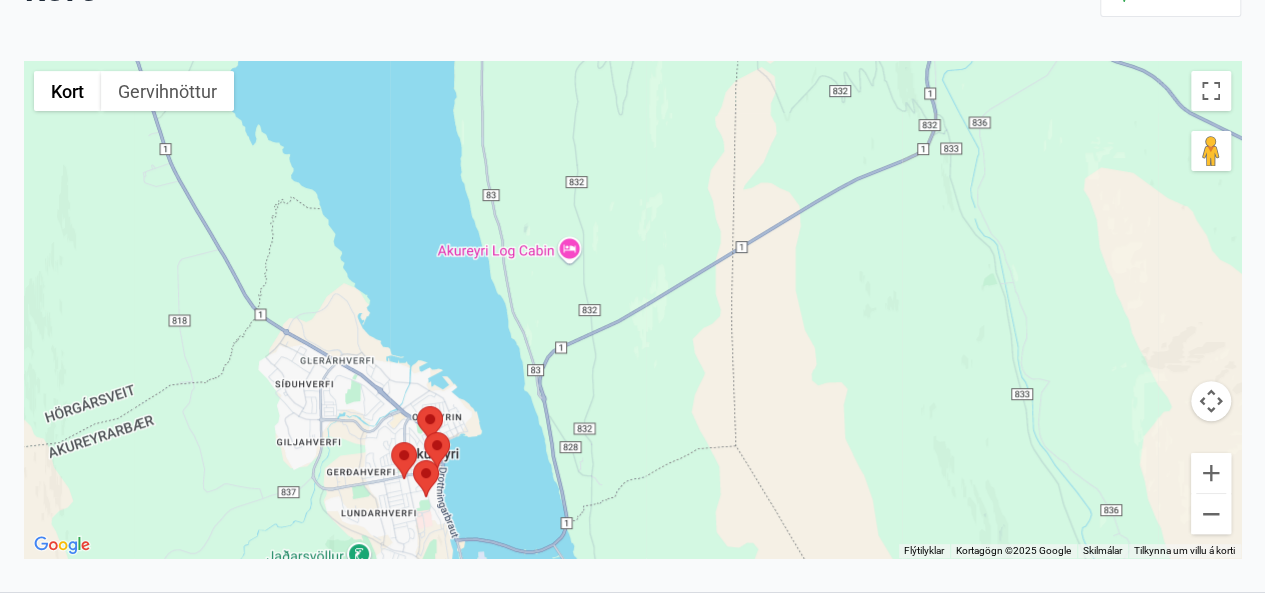 drag, startPoint x: 711, startPoint y: 281, endPoint x: 811, endPoint y: 465, distance: 209.41824 